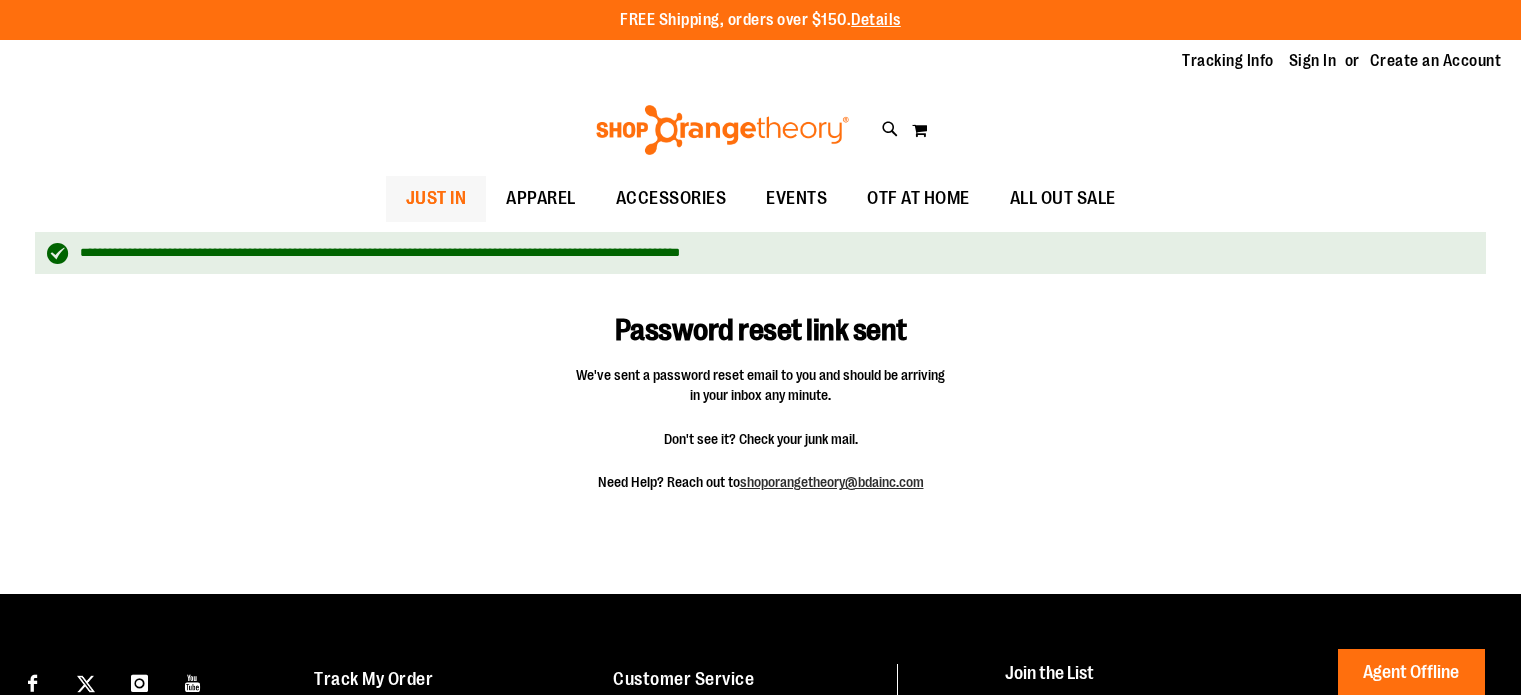 scroll, scrollTop: 0, scrollLeft: 0, axis: both 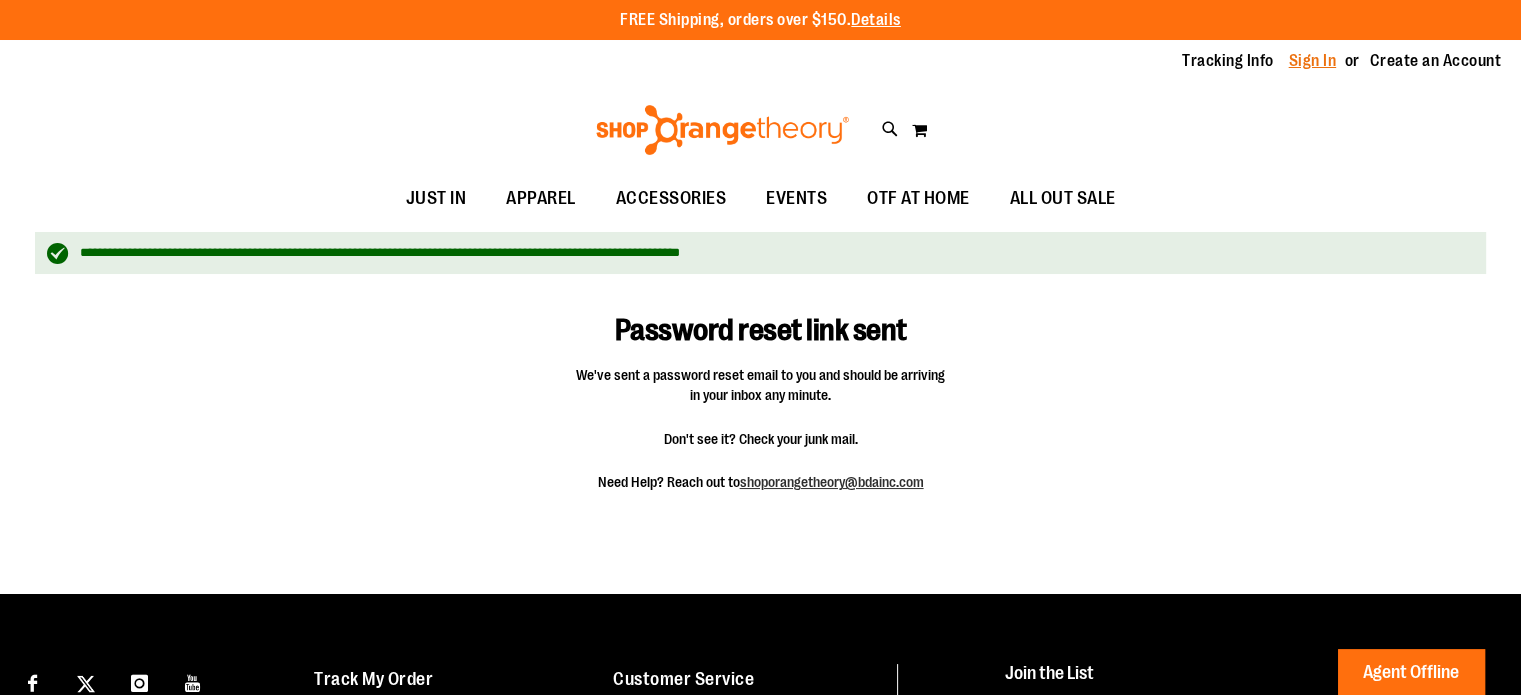 click on "Sign In" at bounding box center [1313, 61] 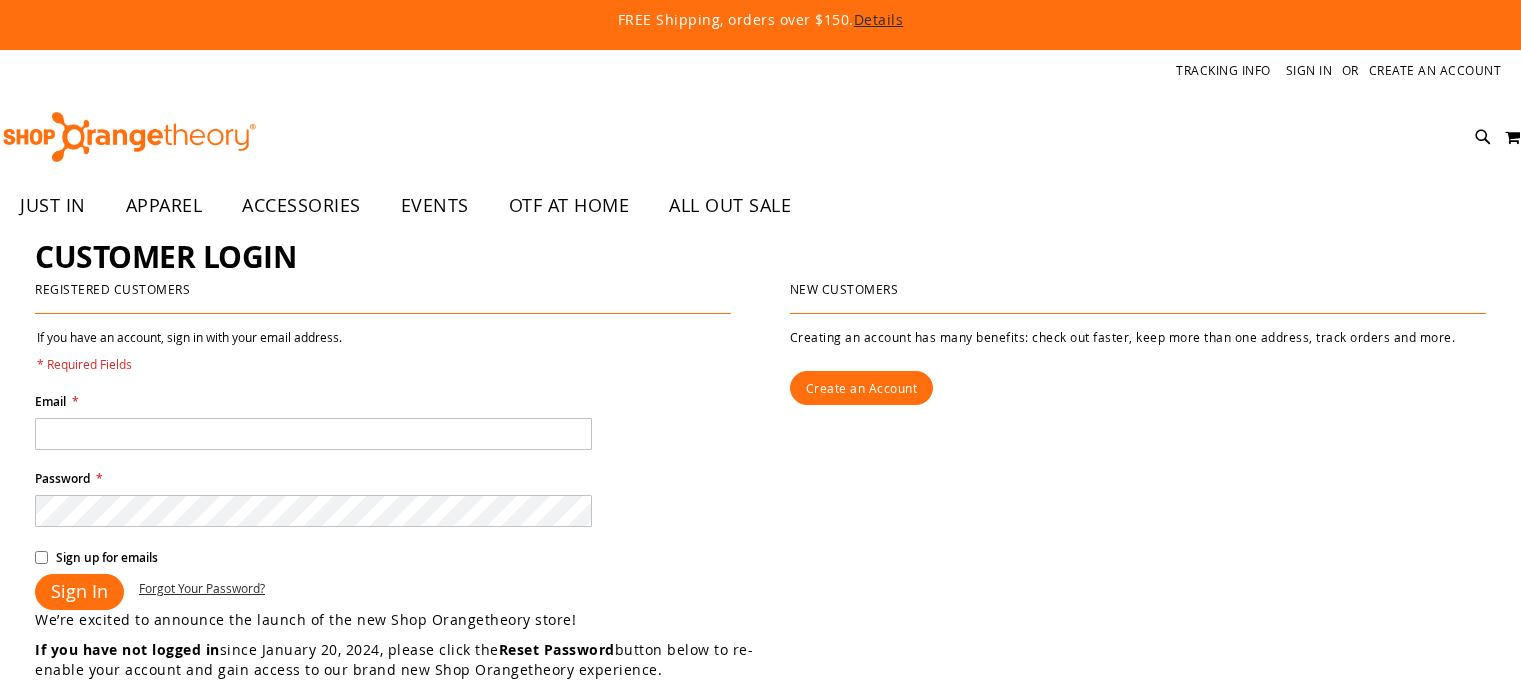 scroll, scrollTop: 0, scrollLeft: 0, axis: both 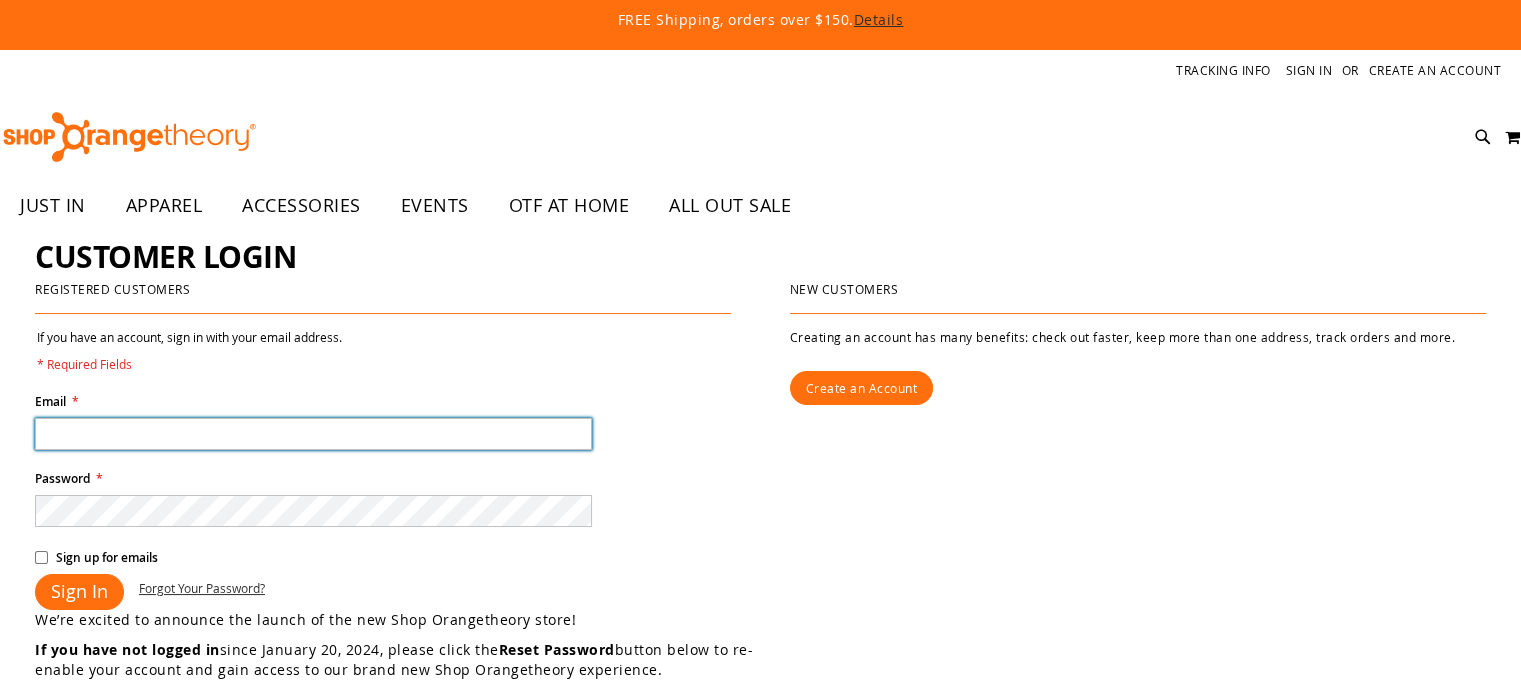 click on "Email *" at bounding box center (313, 434) 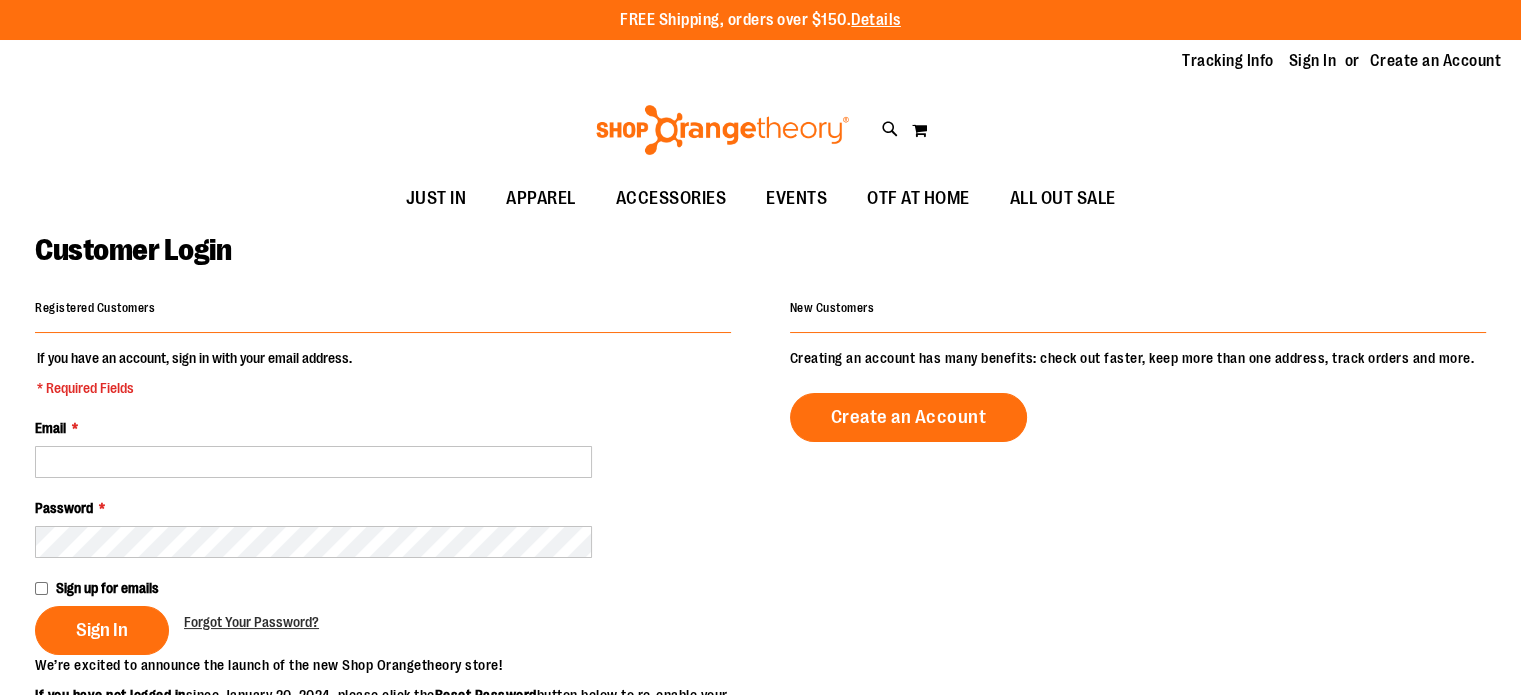 click on "Email *" at bounding box center [383, 448] 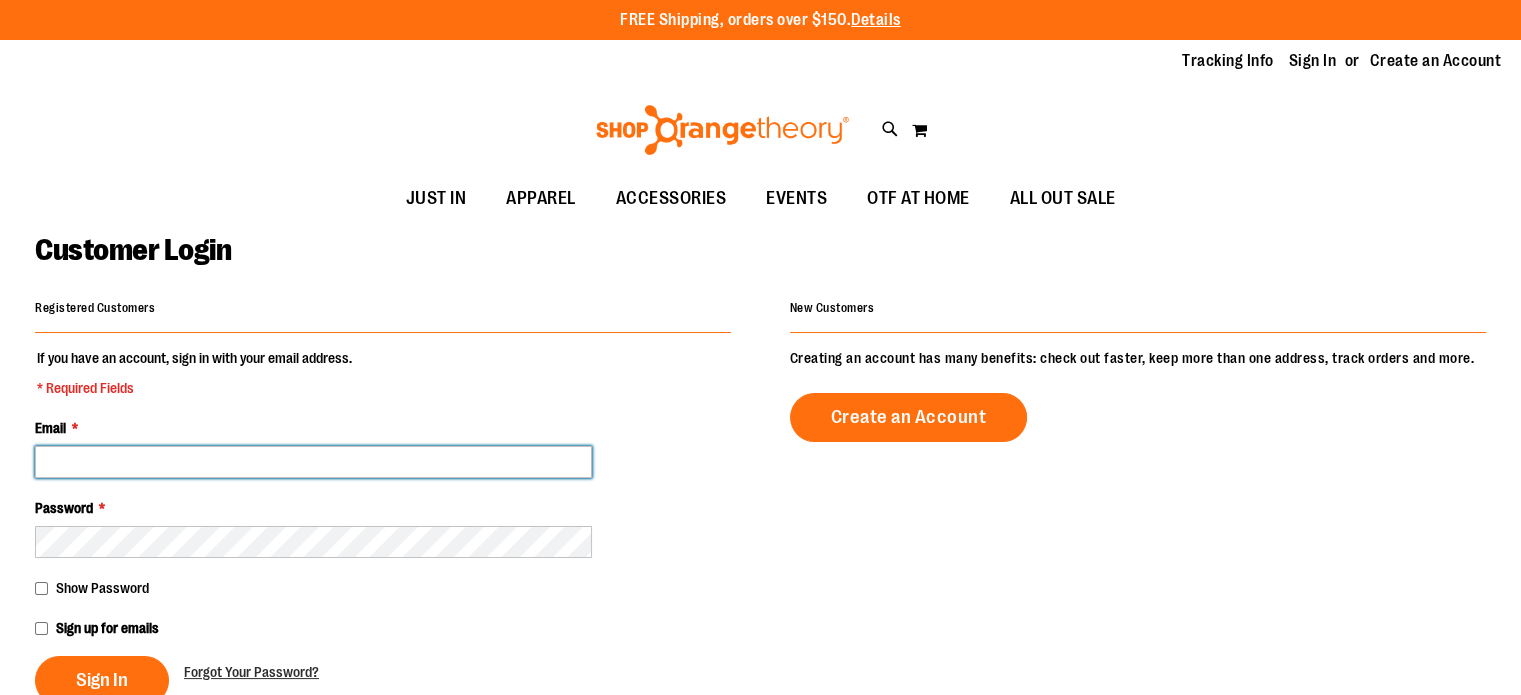 click on "Email *" at bounding box center (313, 462) 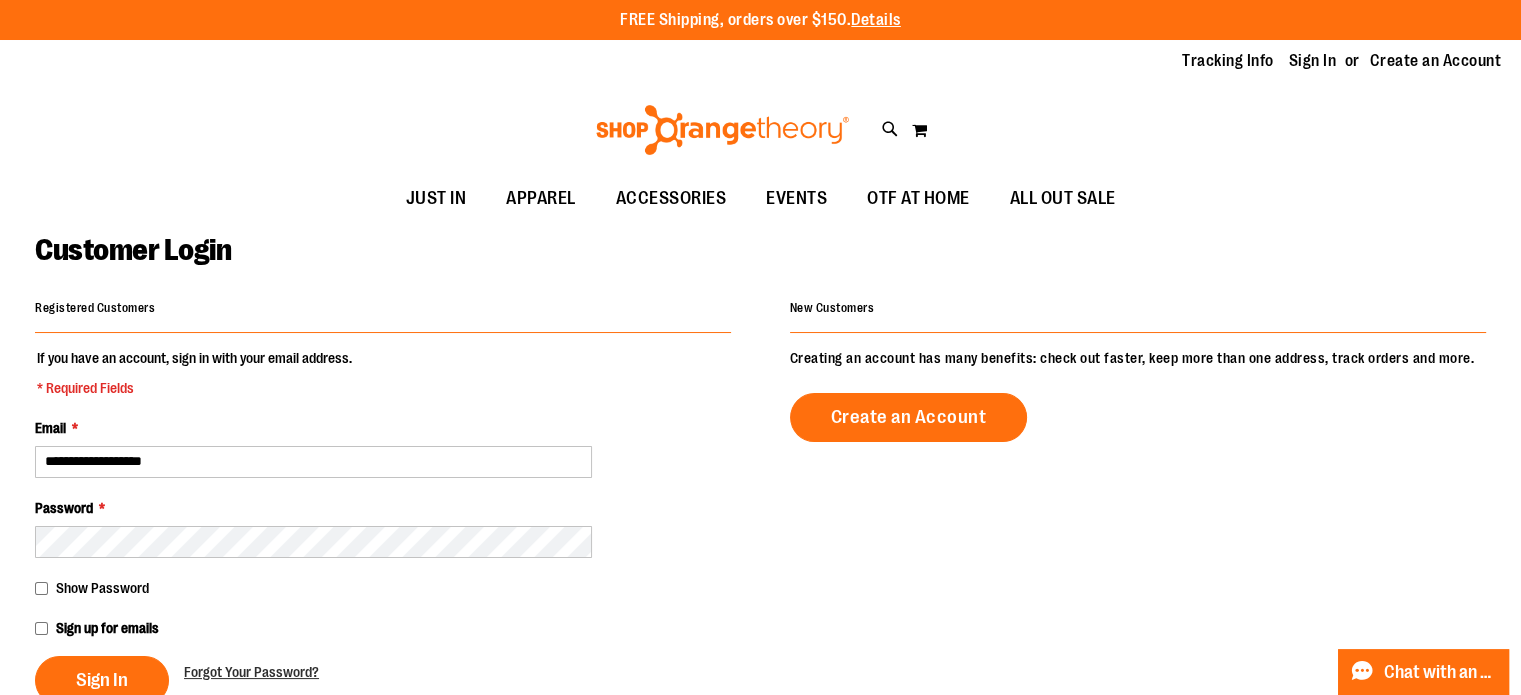click on "Show Password" at bounding box center (102, 588) 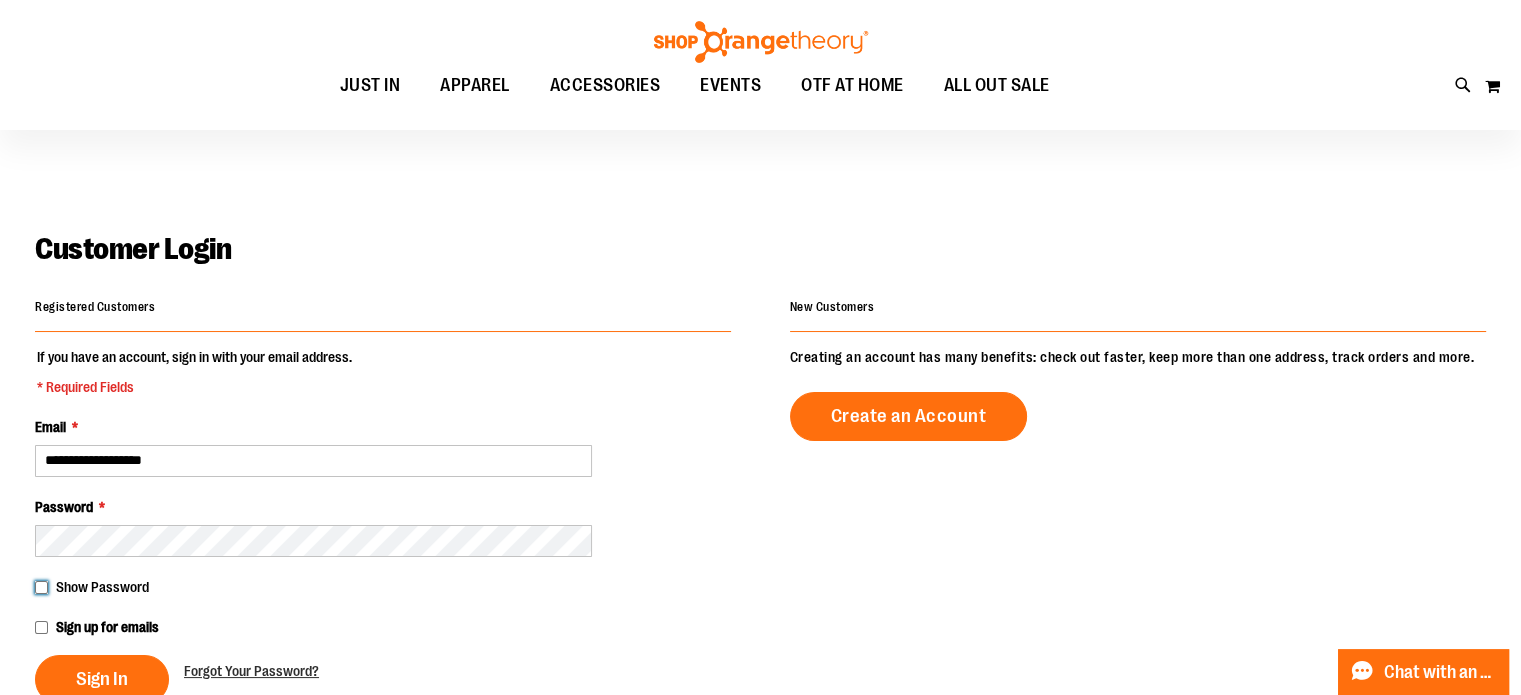 scroll, scrollTop: 100, scrollLeft: 0, axis: vertical 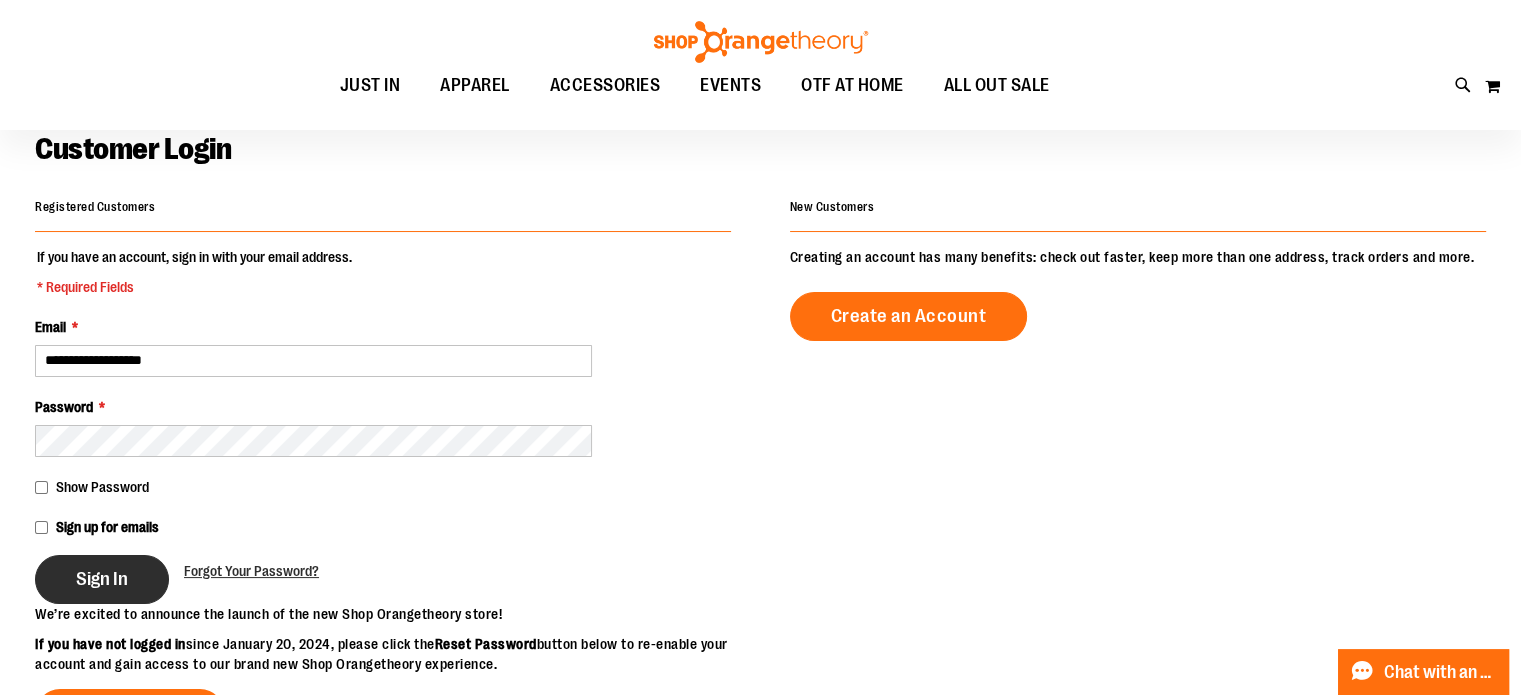 click on "Sign In" at bounding box center (102, 579) 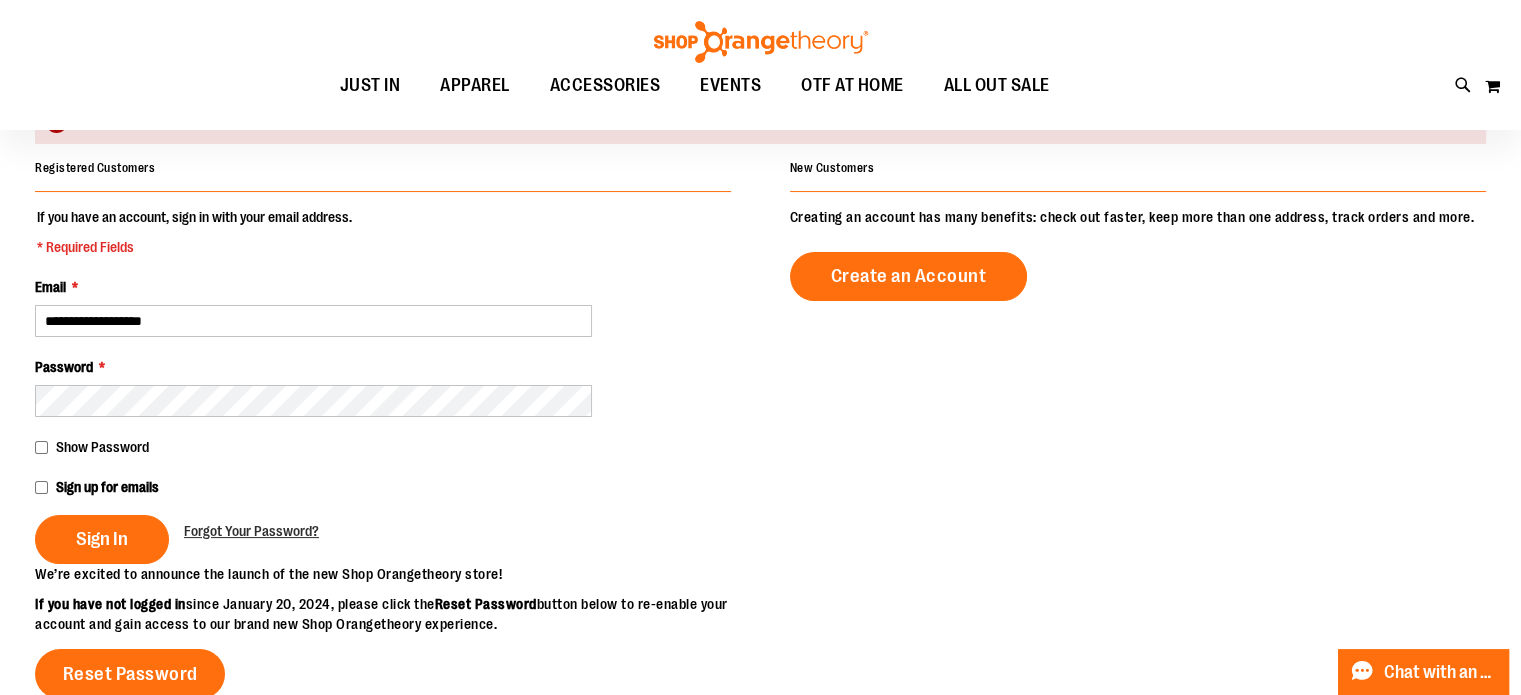 scroll, scrollTop: 200, scrollLeft: 0, axis: vertical 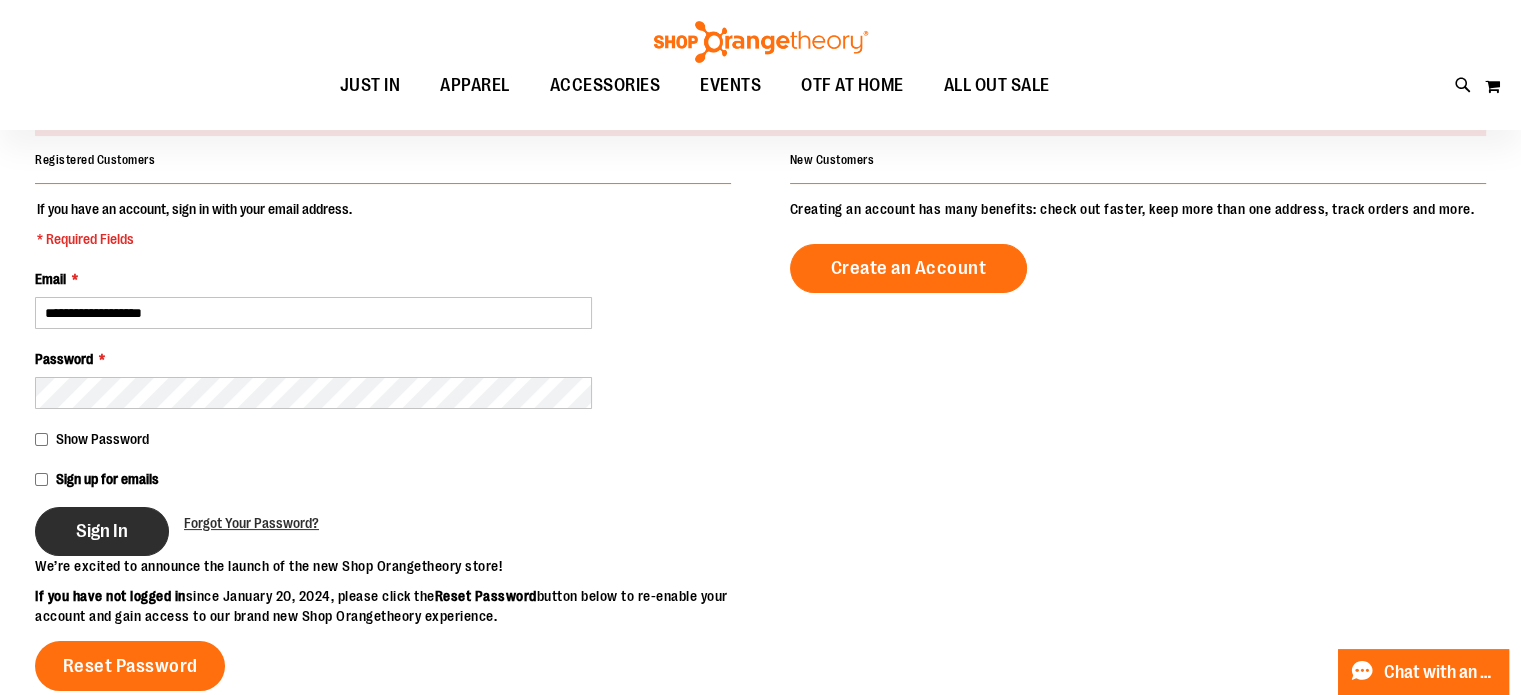 click on "Sign In" at bounding box center [102, 531] 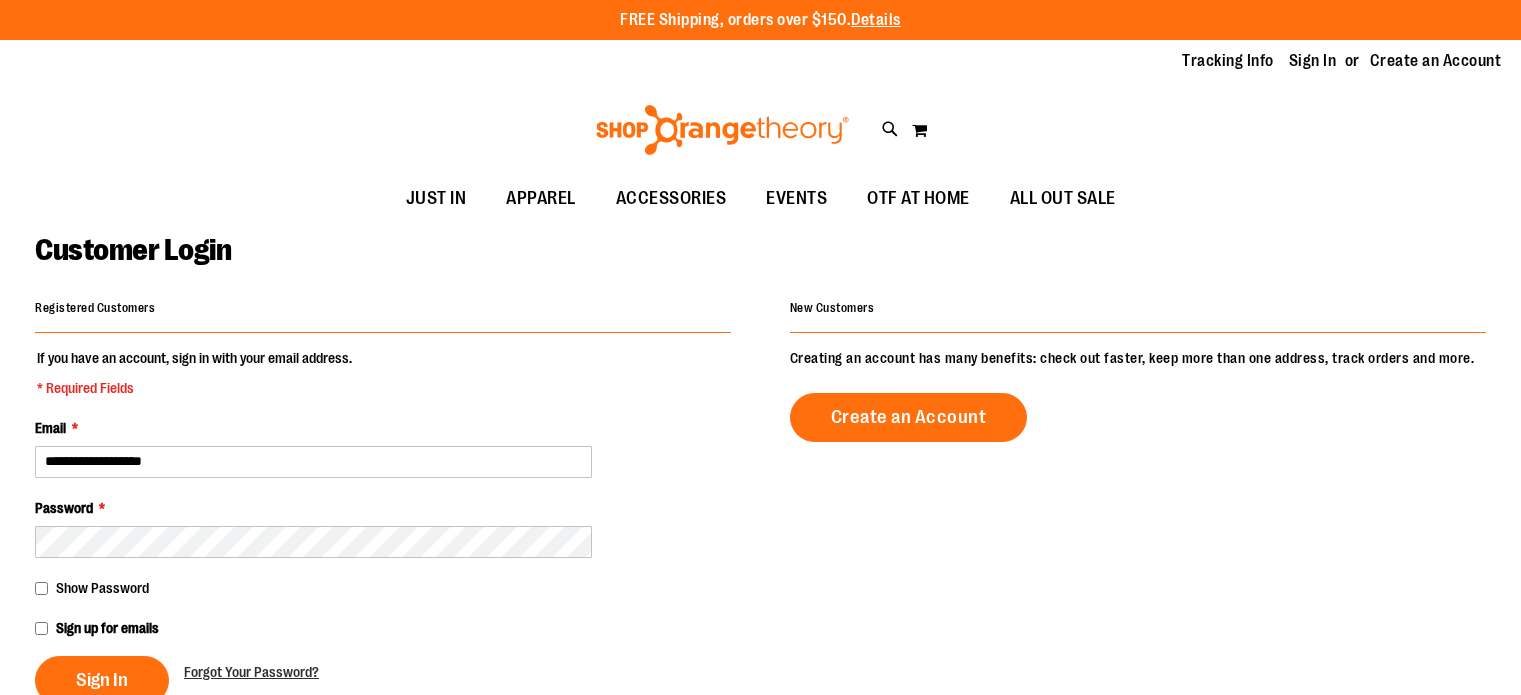 scroll, scrollTop: 0, scrollLeft: 0, axis: both 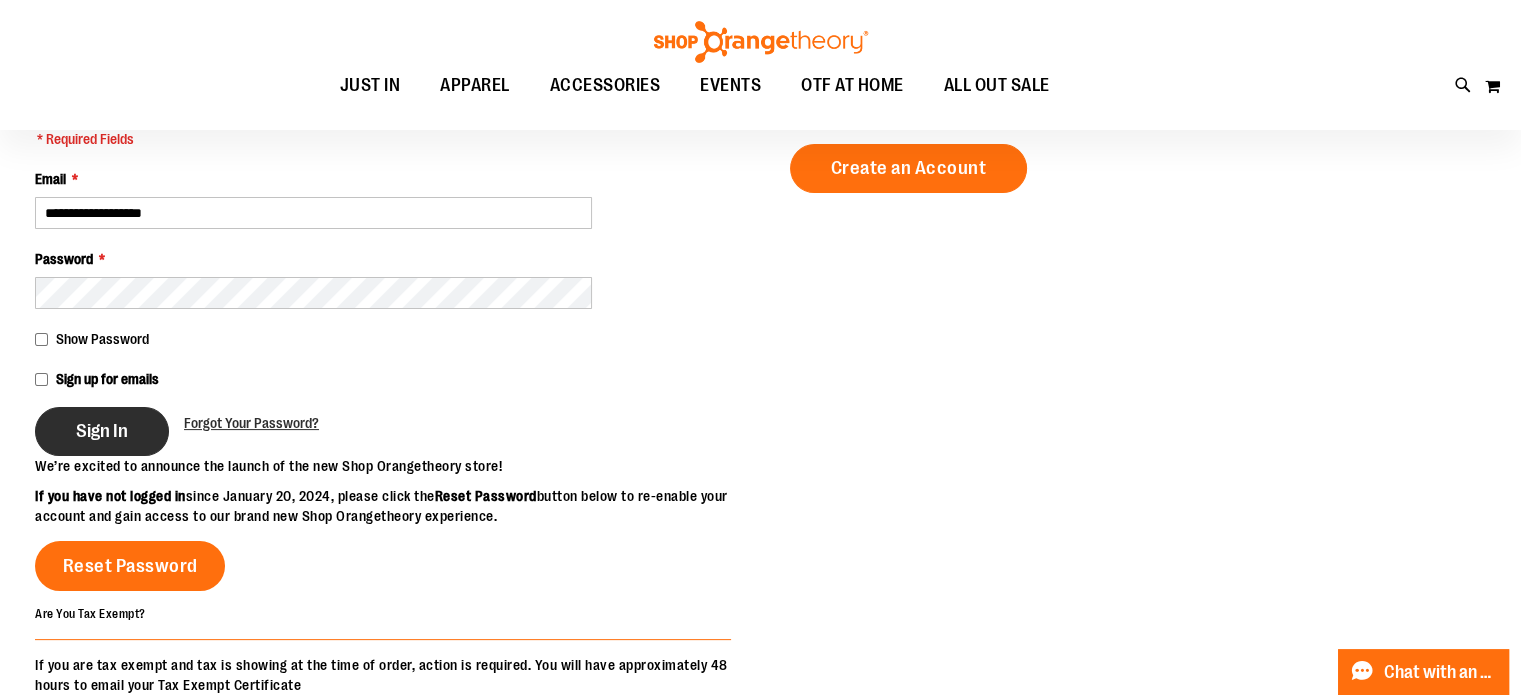 click on "Sign In" at bounding box center (102, 431) 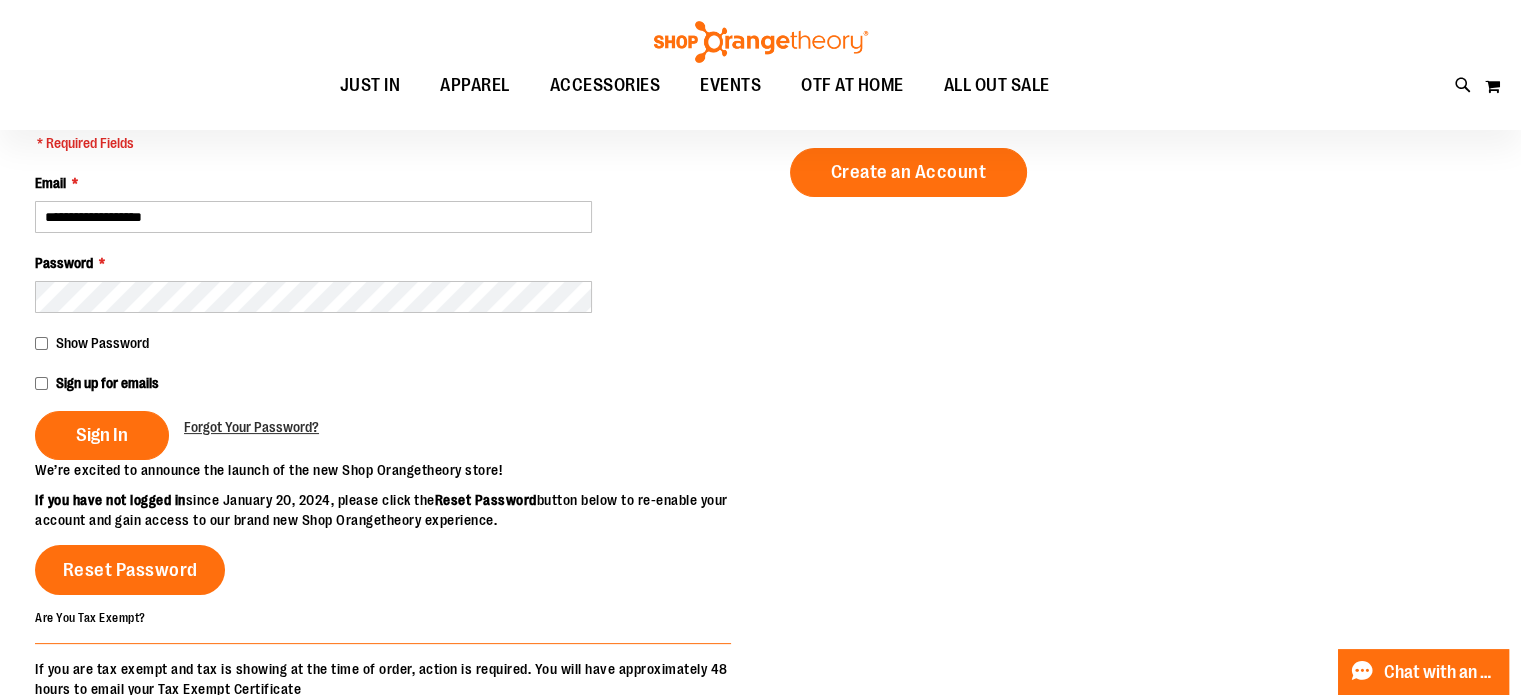 scroll, scrollTop: 300, scrollLeft: 0, axis: vertical 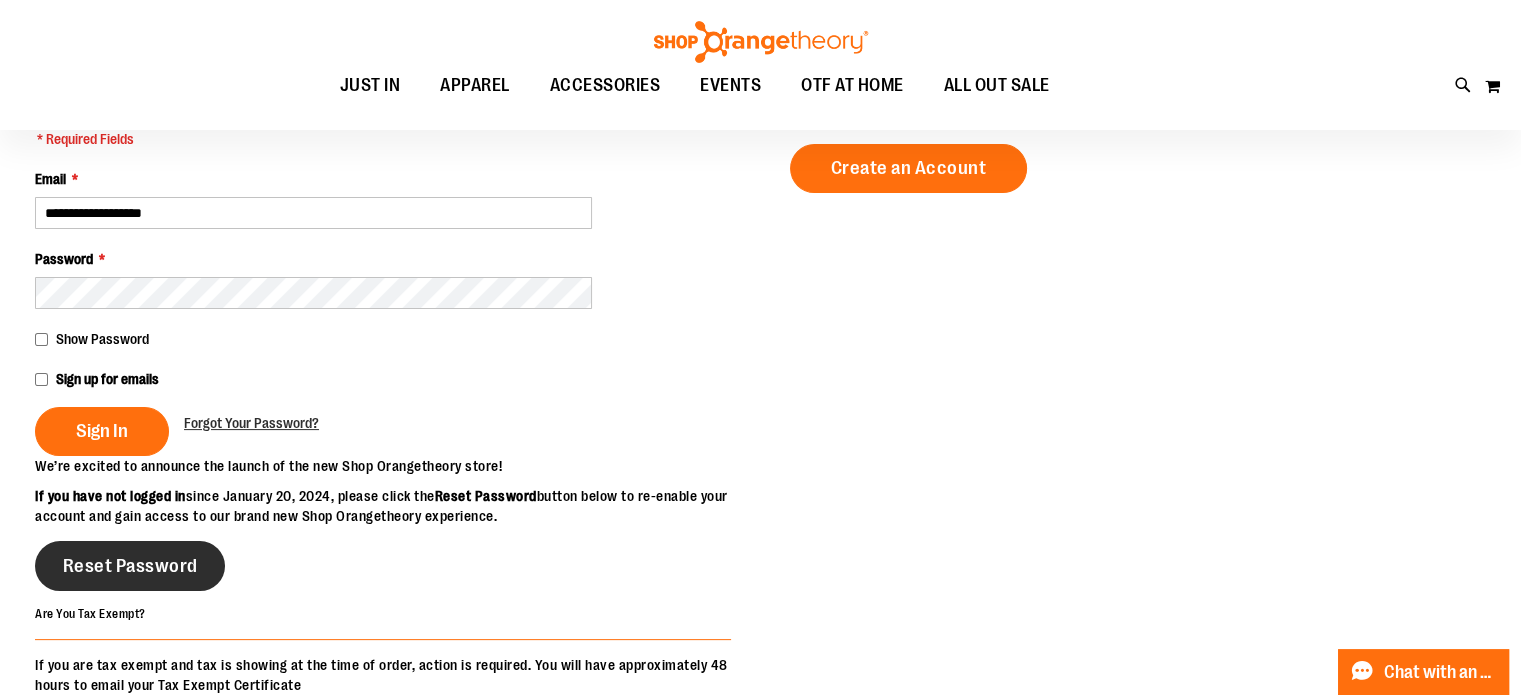click on "Reset Password" at bounding box center (130, 566) 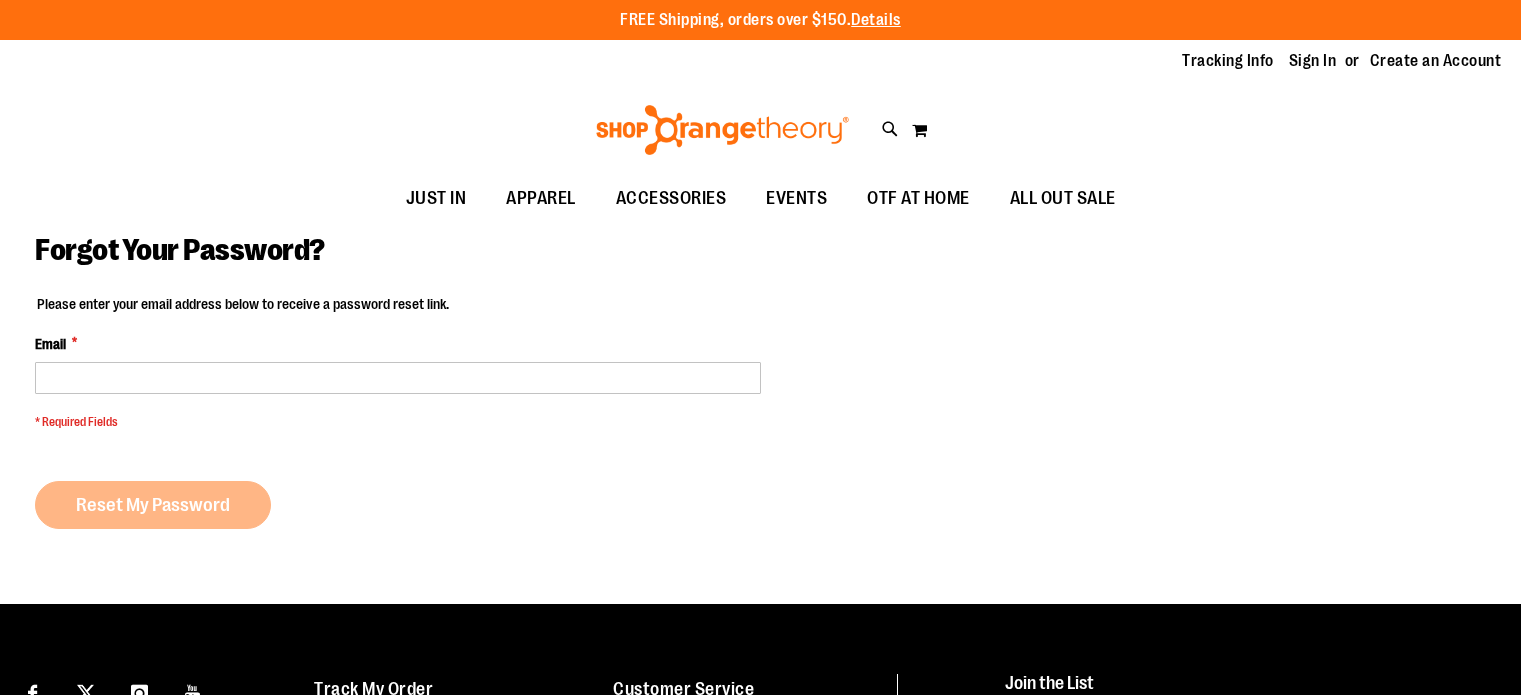 scroll, scrollTop: 0, scrollLeft: 0, axis: both 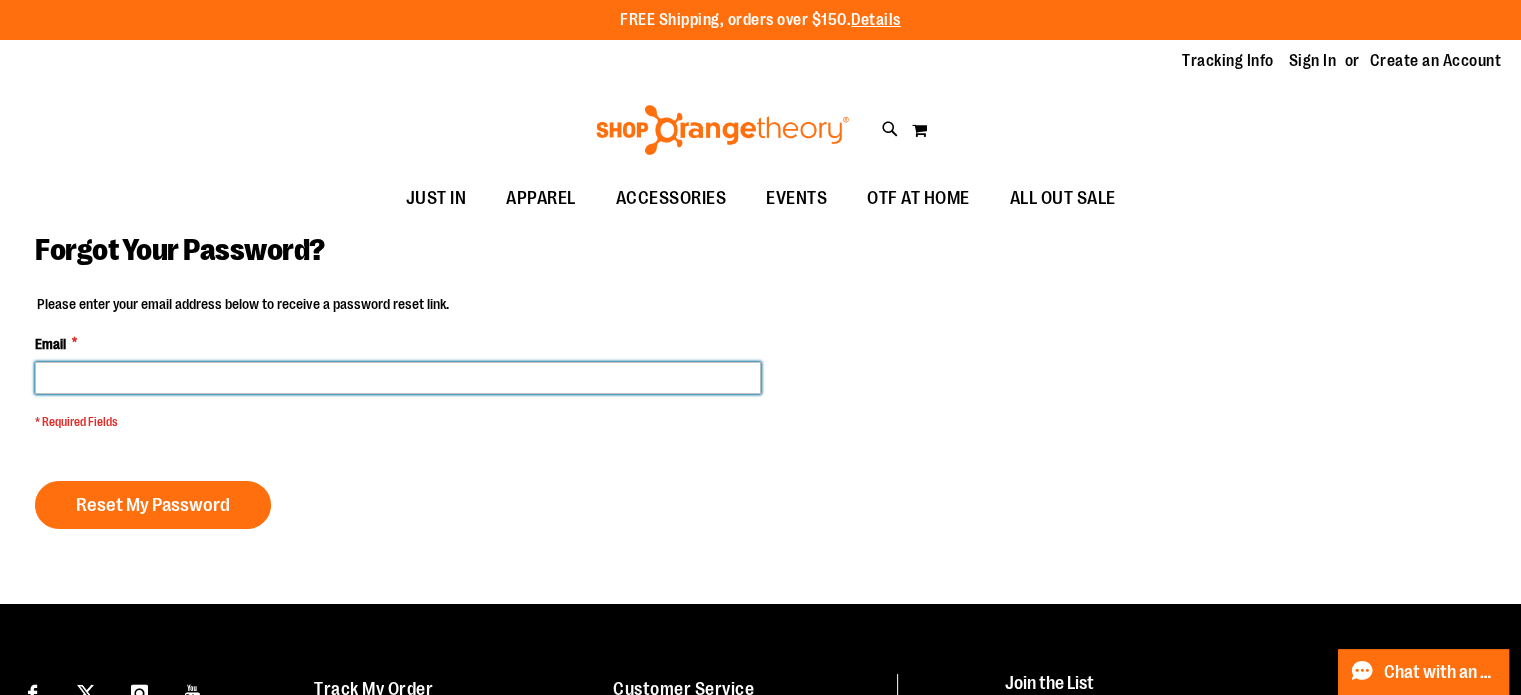 click on "Email *" at bounding box center [398, 378] 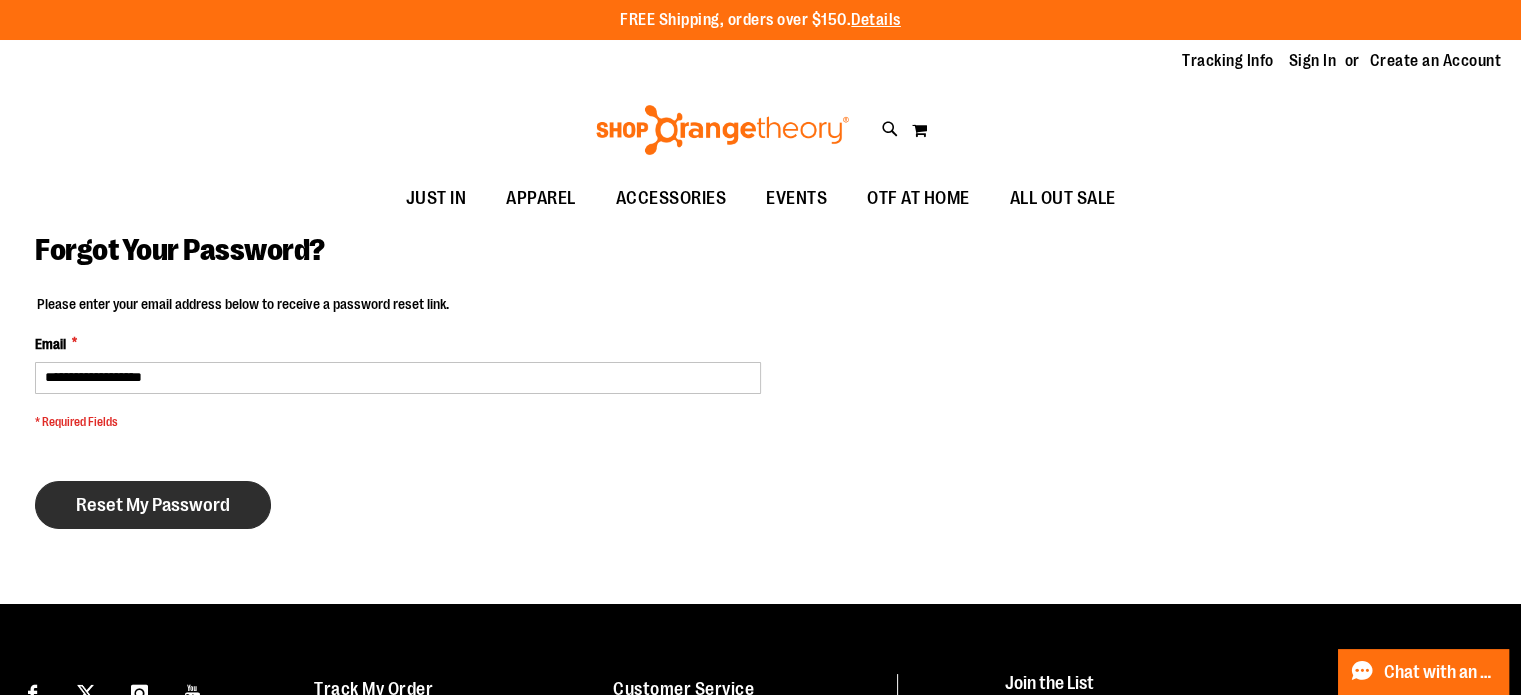 click on "Reset My Password" at bounding box center [153, 505] 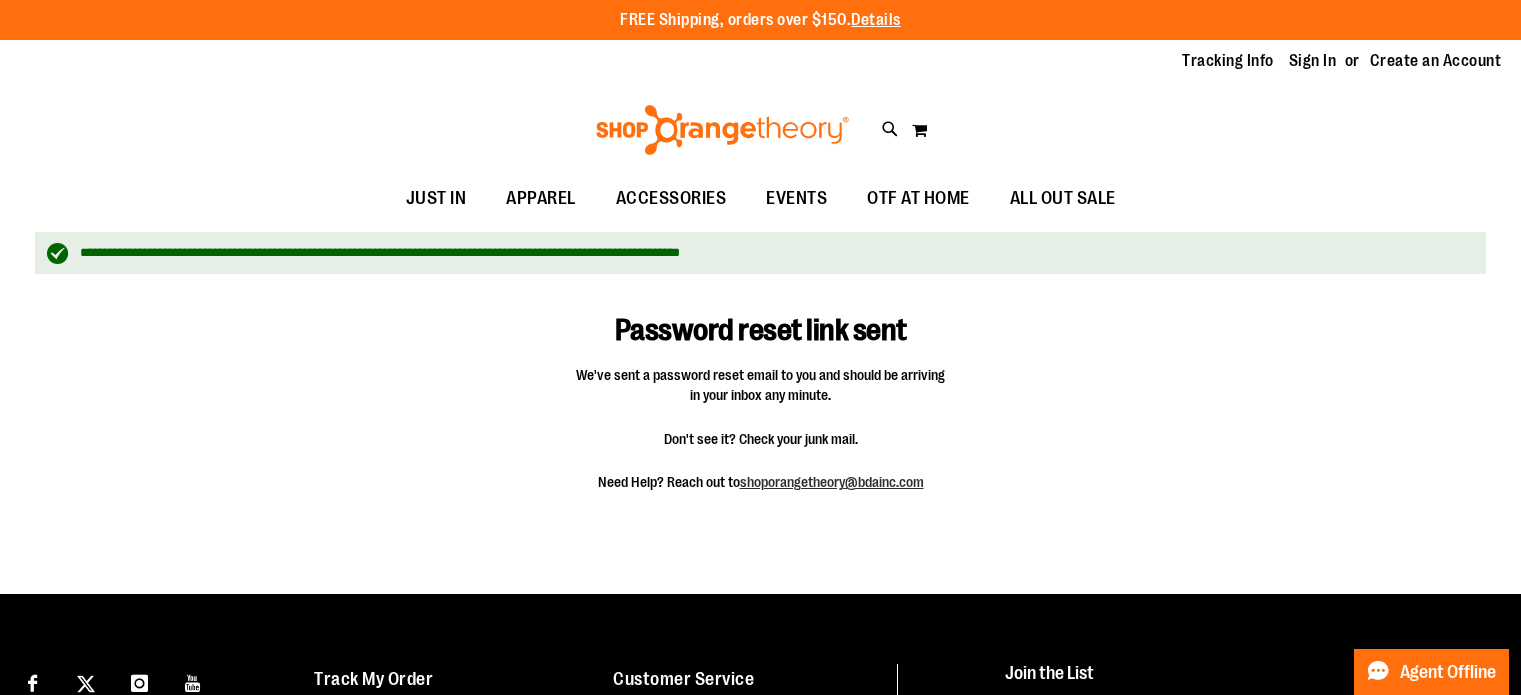 scroll, scrollTop: 0, scrollLeft: 0, axis: both 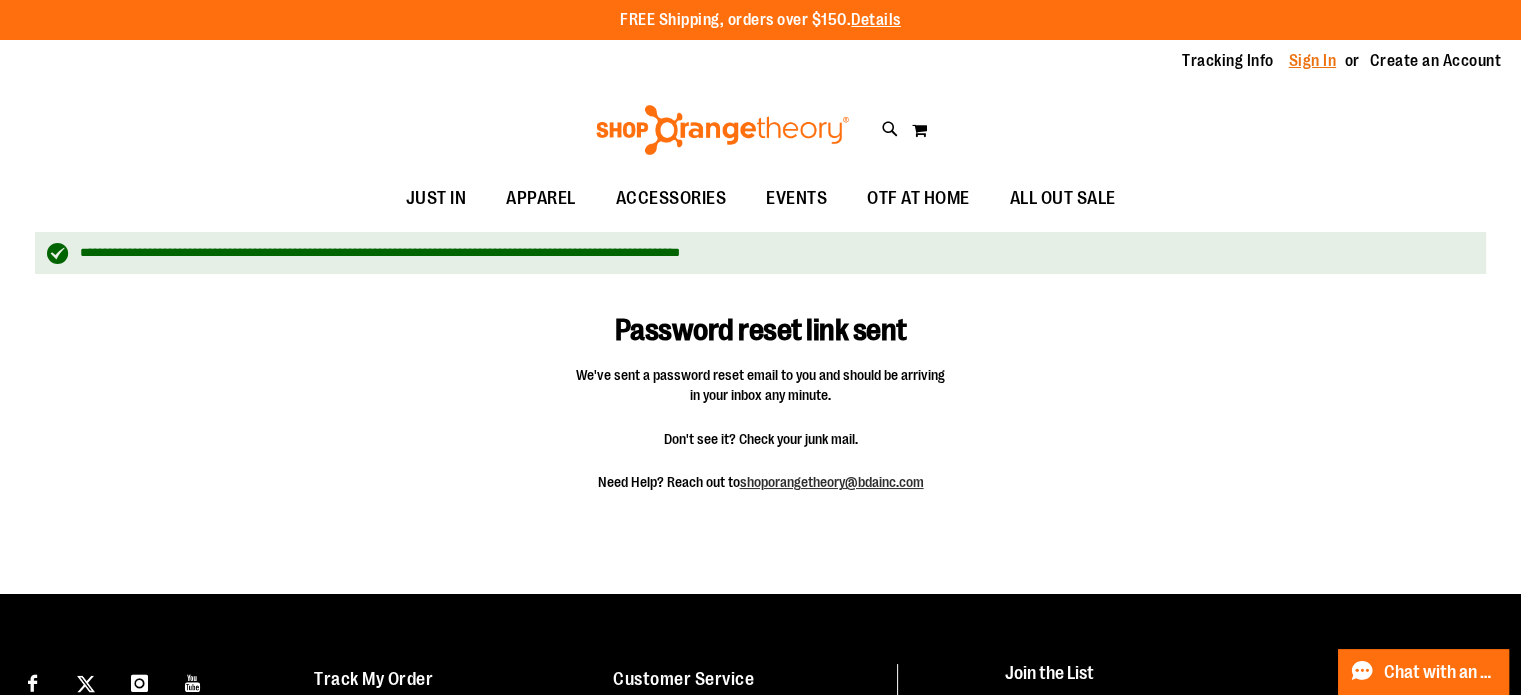 click on "Sign In" at bounding box center (1313, 61) 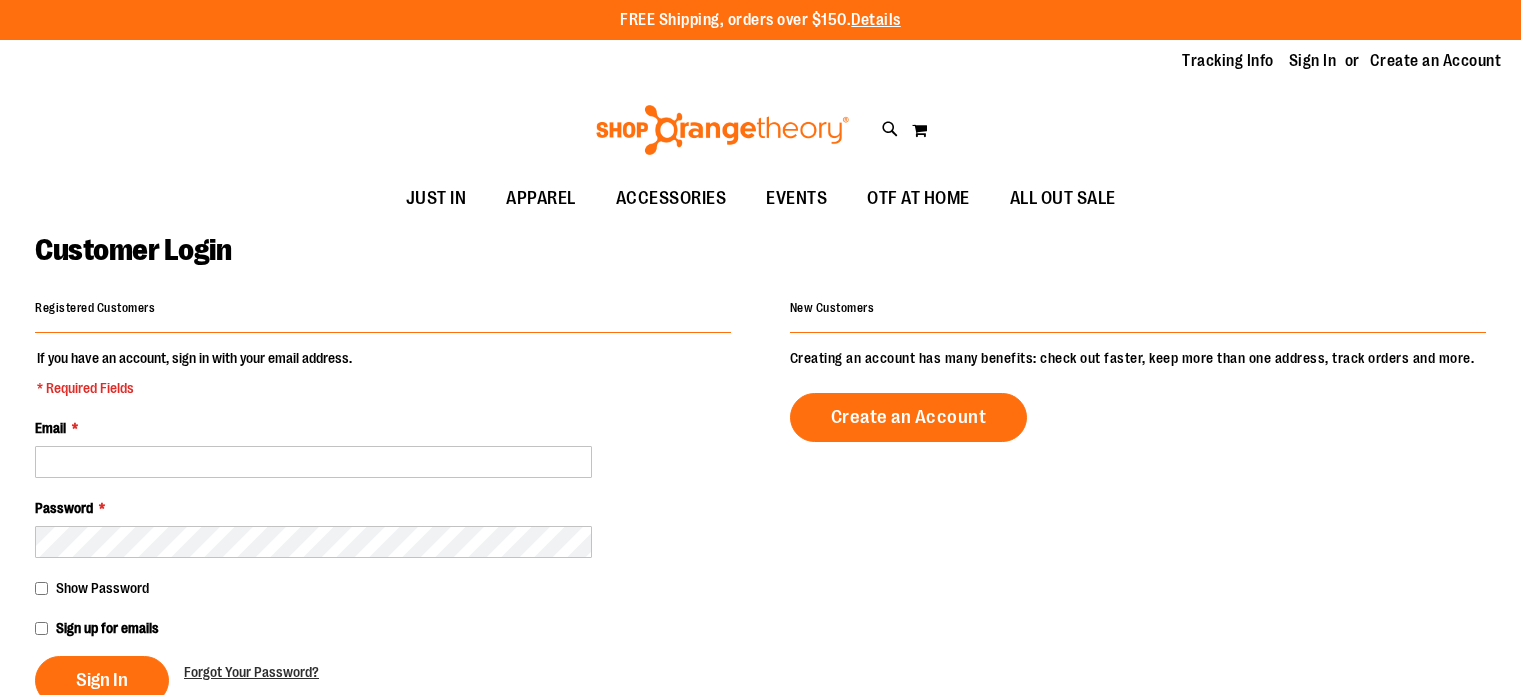 scroll, scrollTop: 0, scrollLeft: 0, axis: both 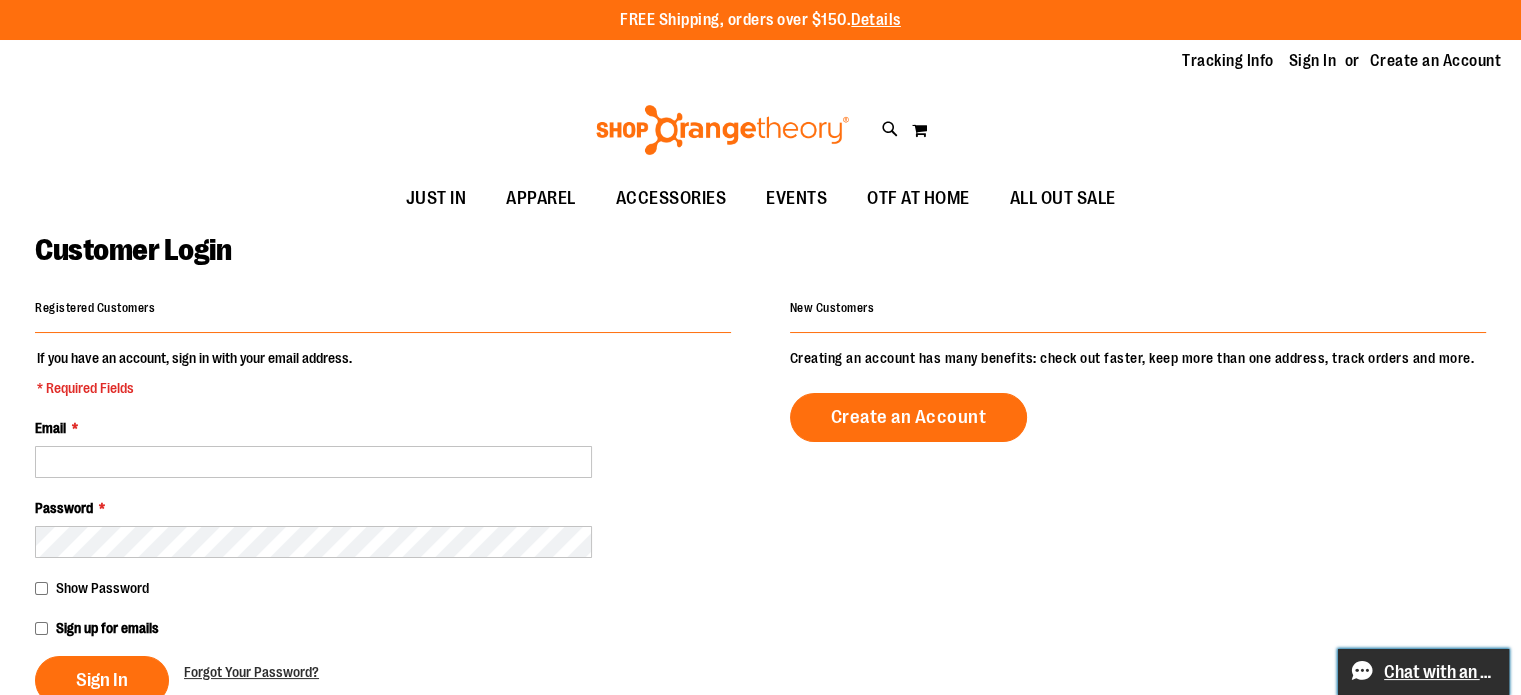 click on "Live chat: Chat with an Expert" at bounding box center (1440, 672) 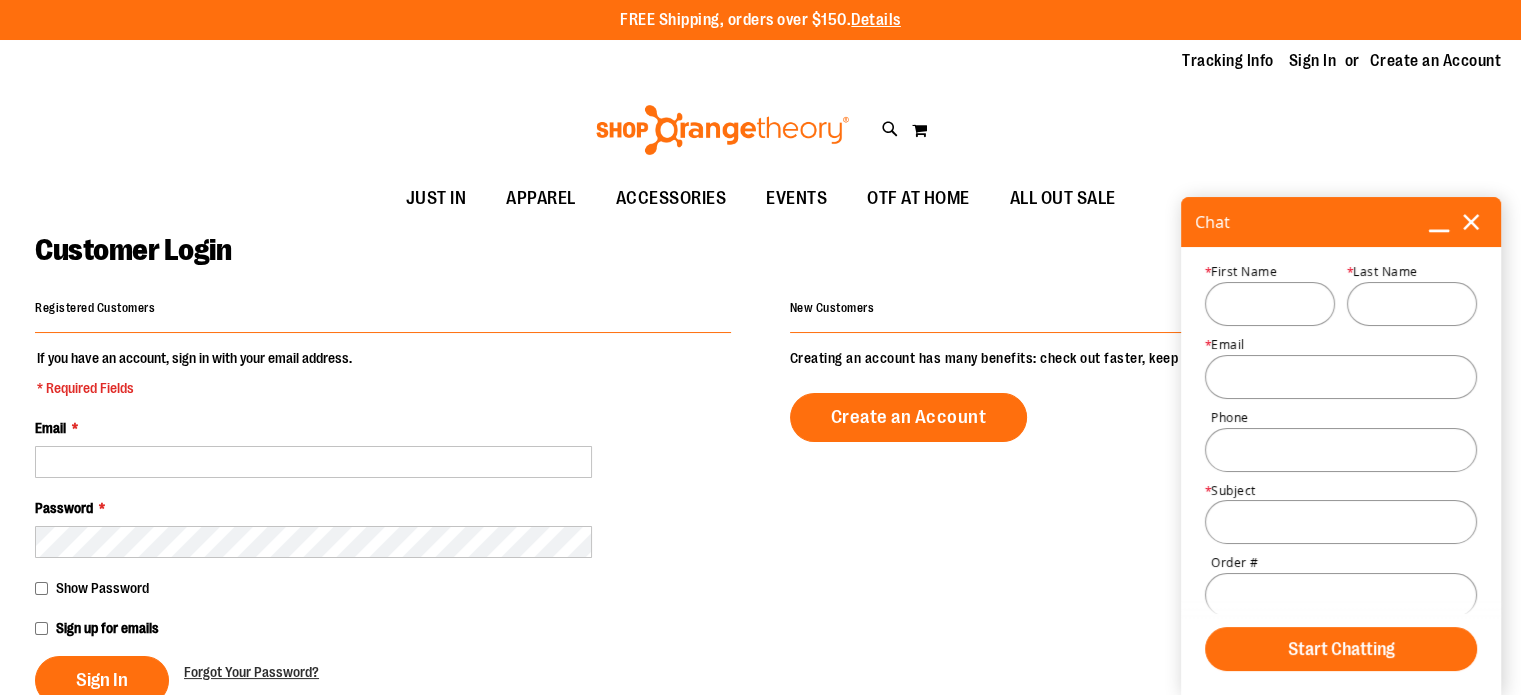 click on "First Name *" at bounding box center [1270, 304] 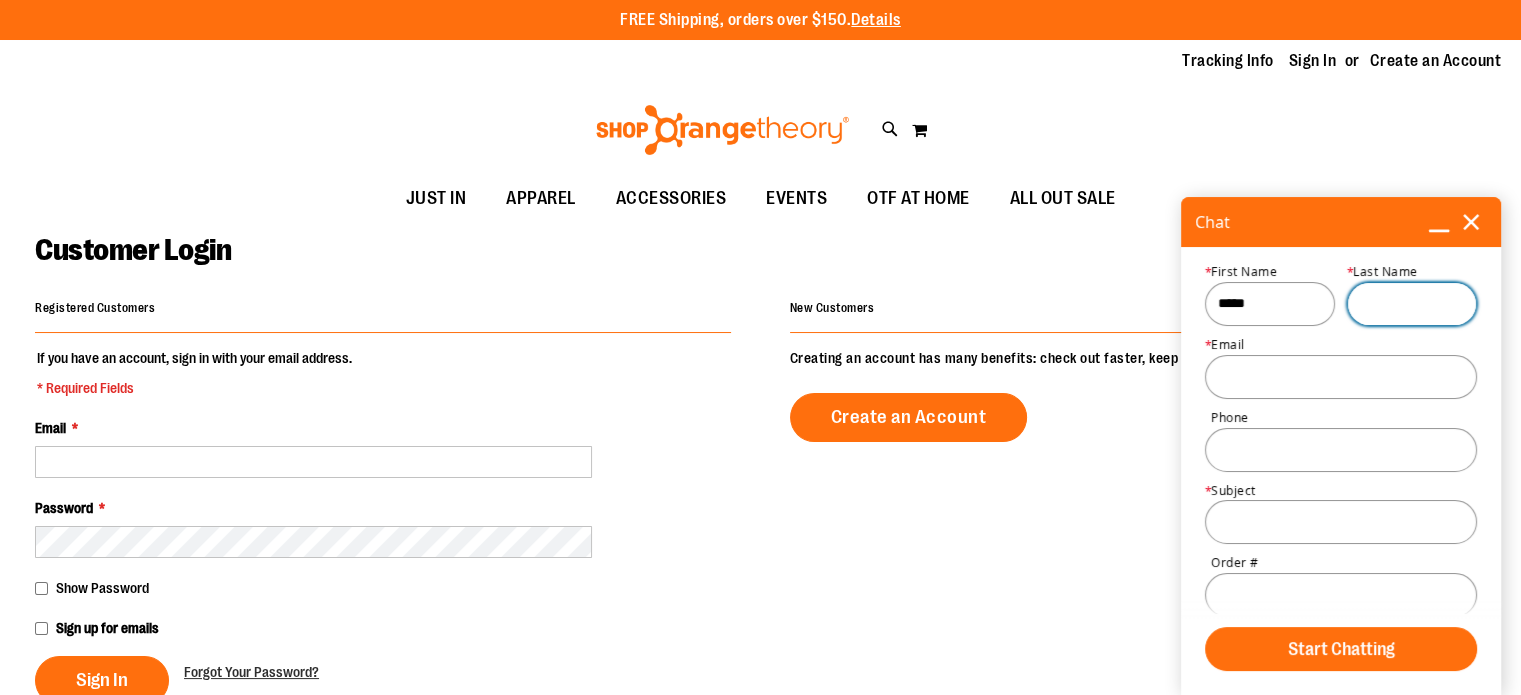 type on "**********" 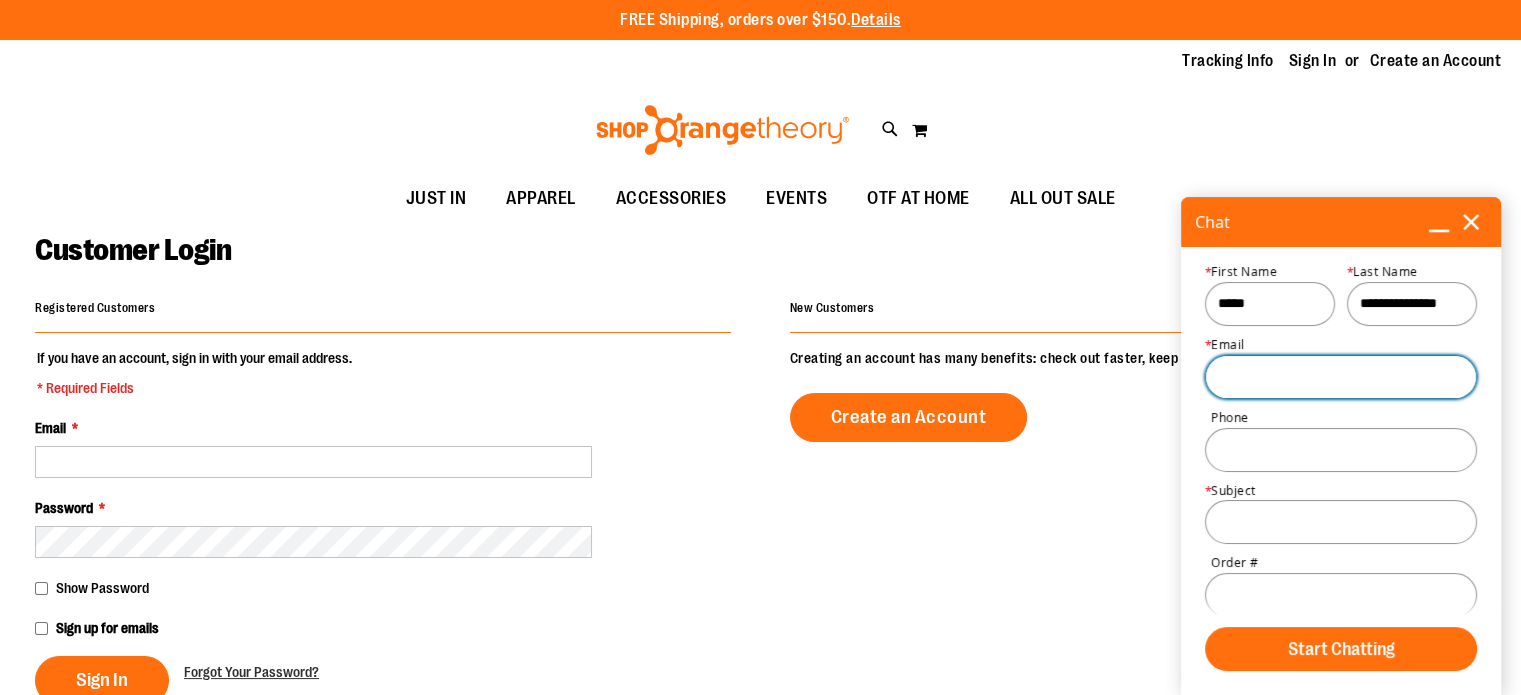 type on "**********" 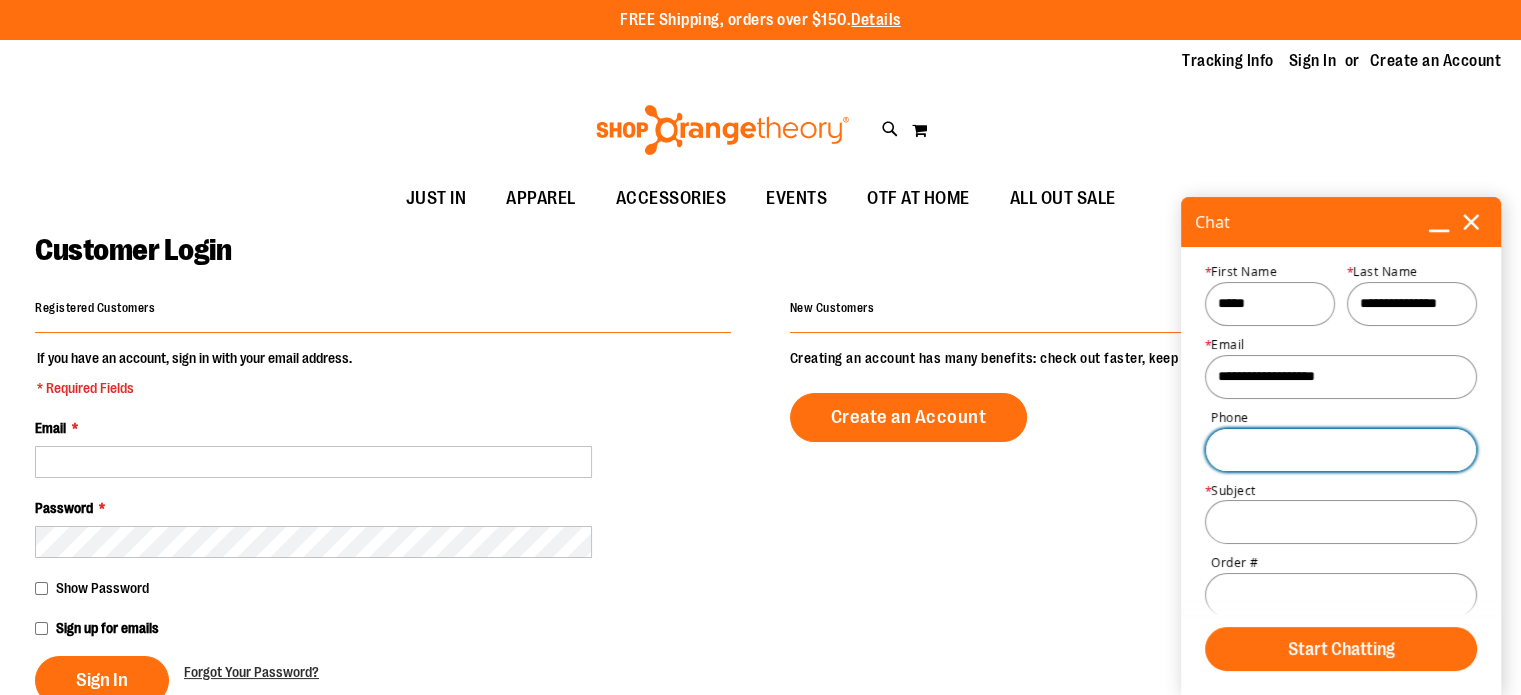 click on "Phone" at bounding box center (1341, 450) 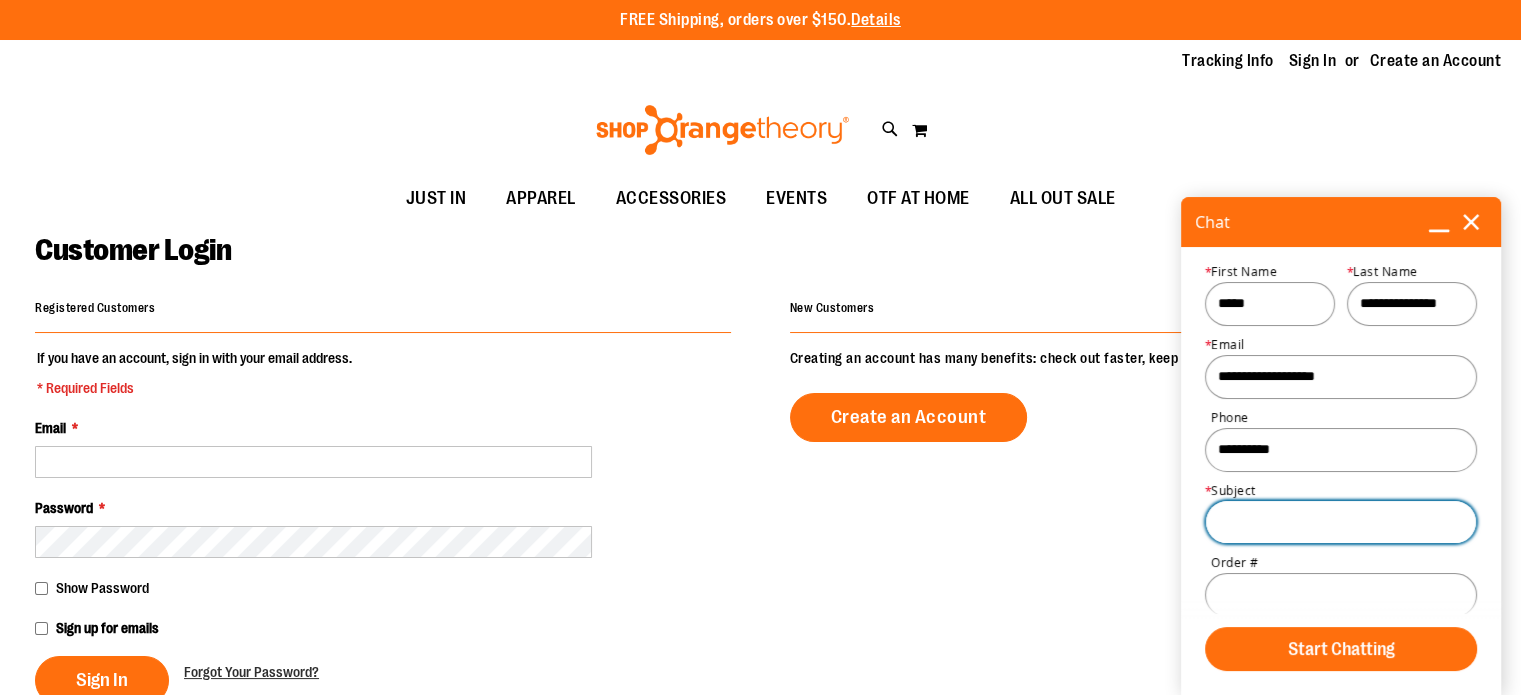click on "Subject *" at bounding box center (1341, 522) 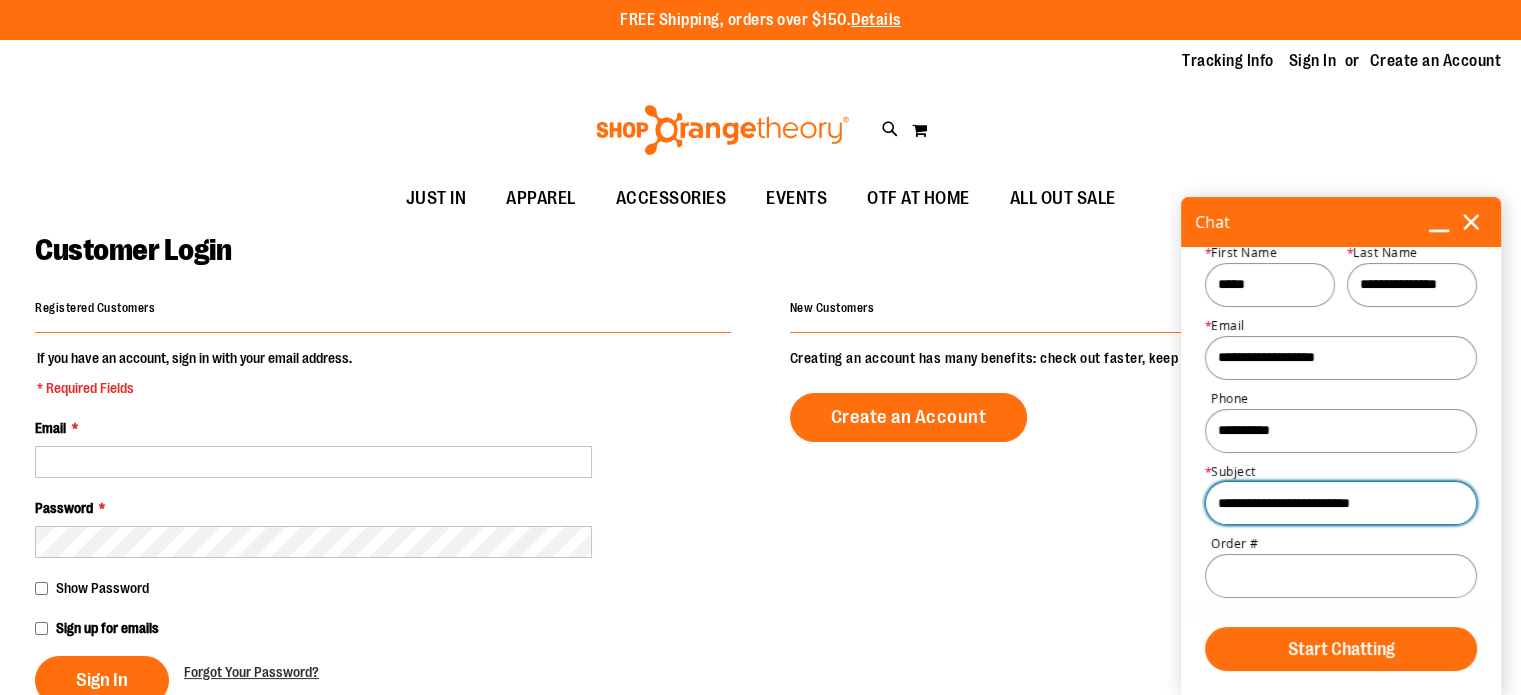 scroll, scrollTop: 24, scrollLeft: 0, axis: vertical 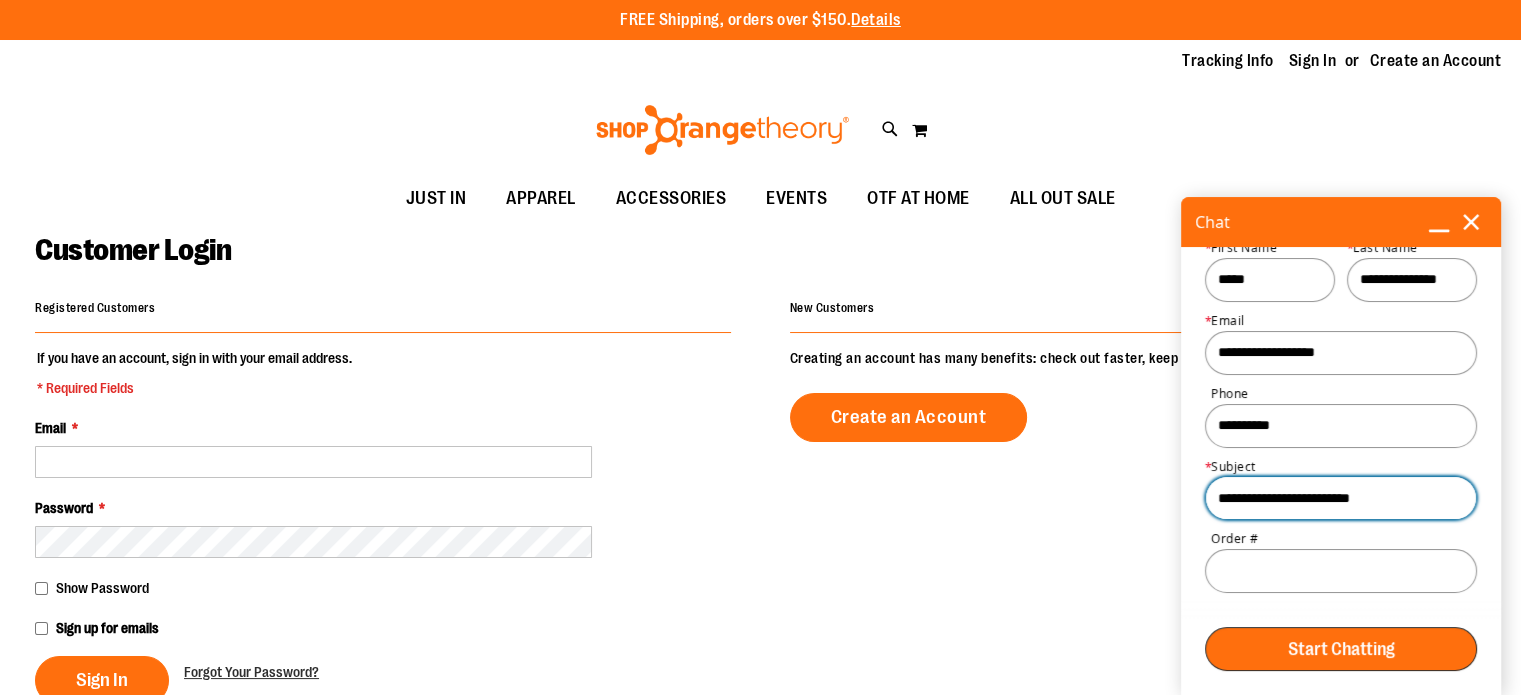 type on "**********" 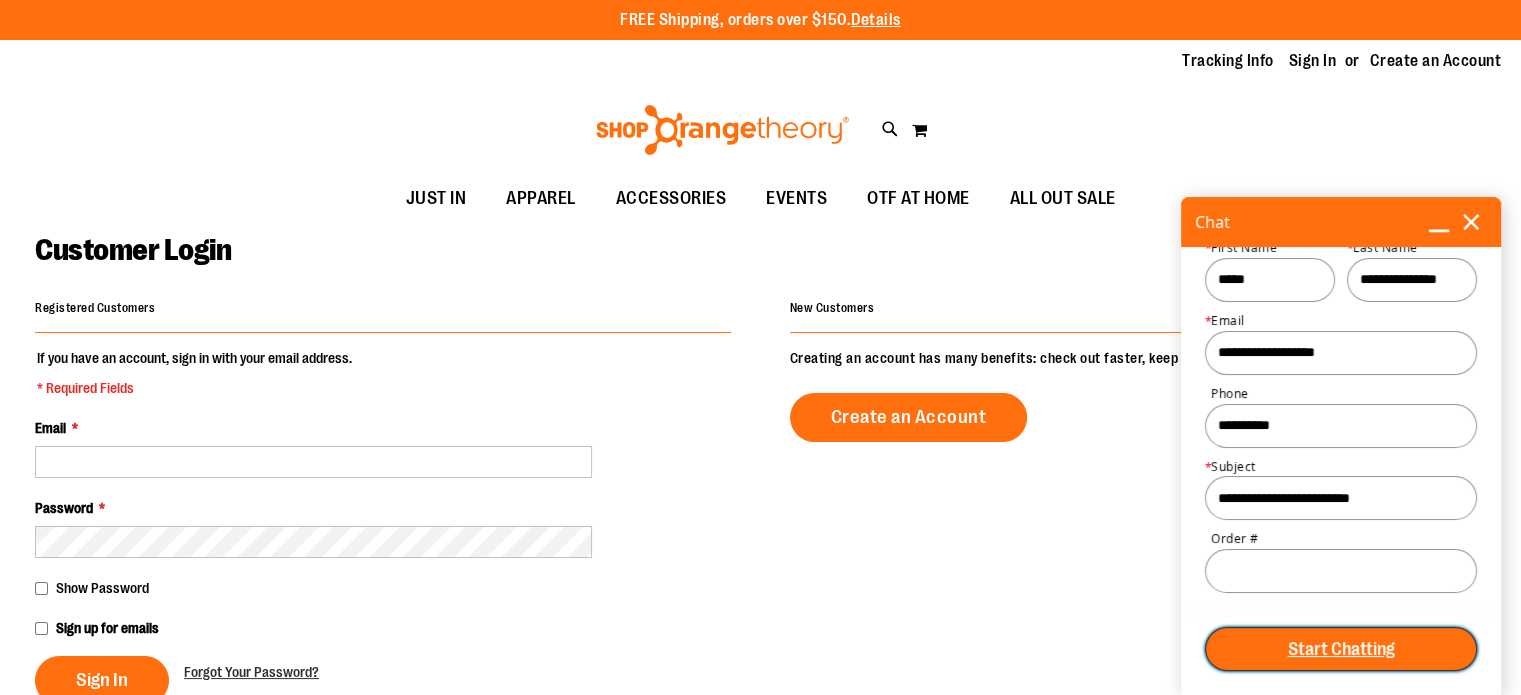 click on "Start Chatting" at bounding box center [1341, 649] 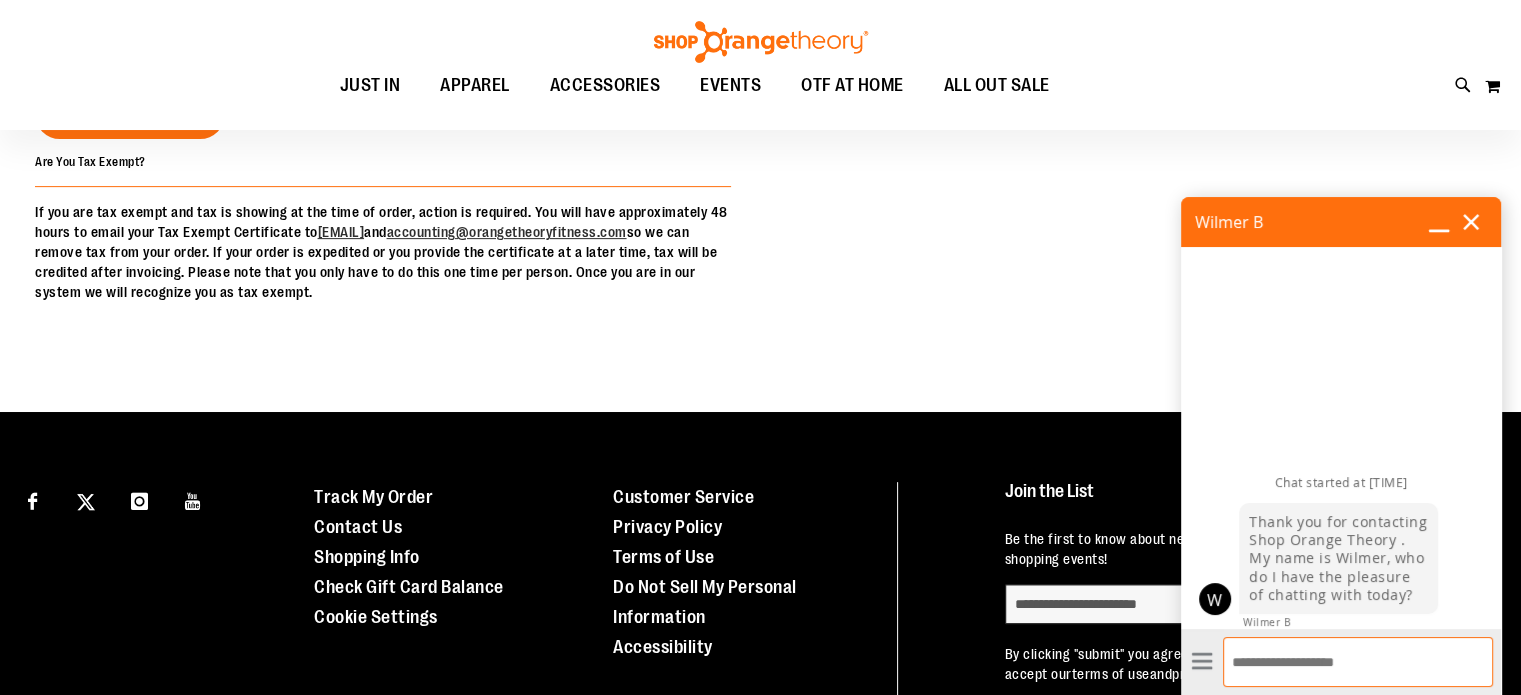 scroll, scrollTop: 900, scrollLeft: 0, axis: vertical 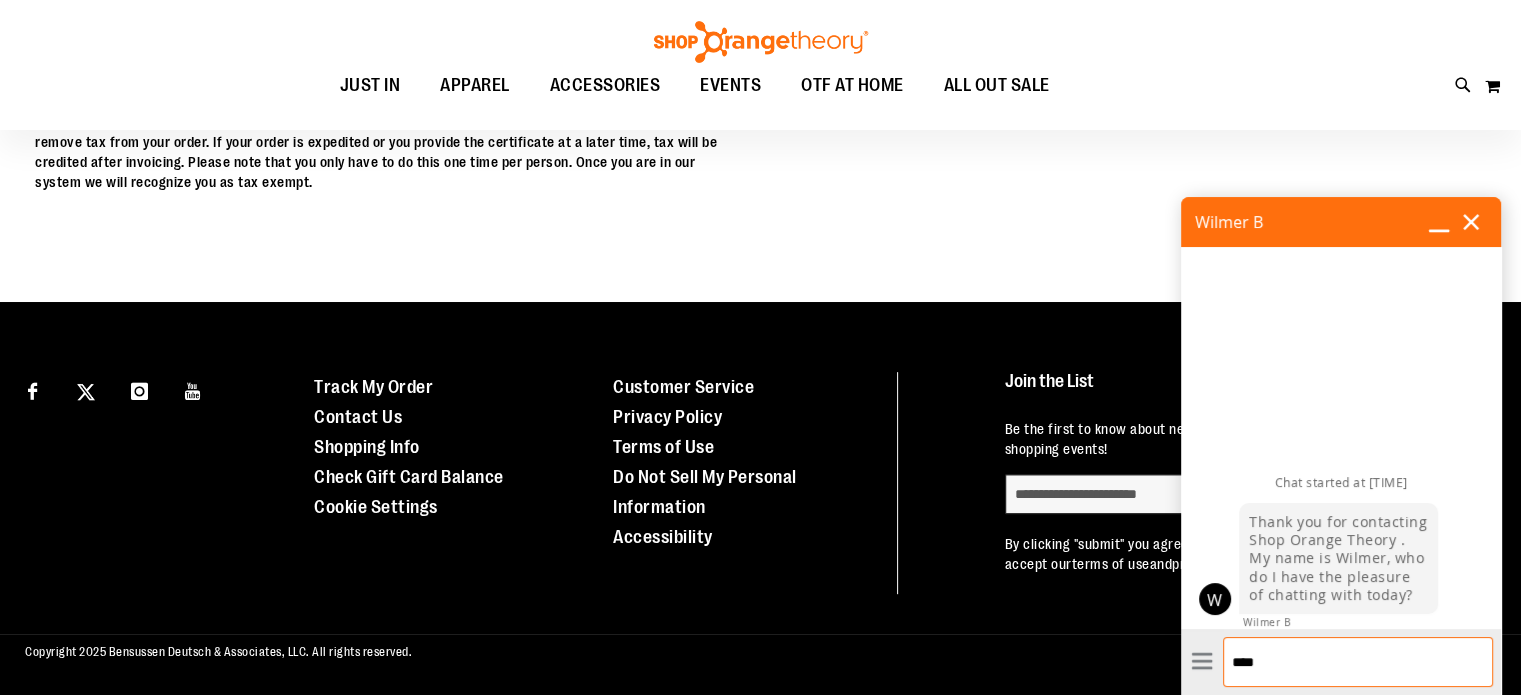 type on "*****" 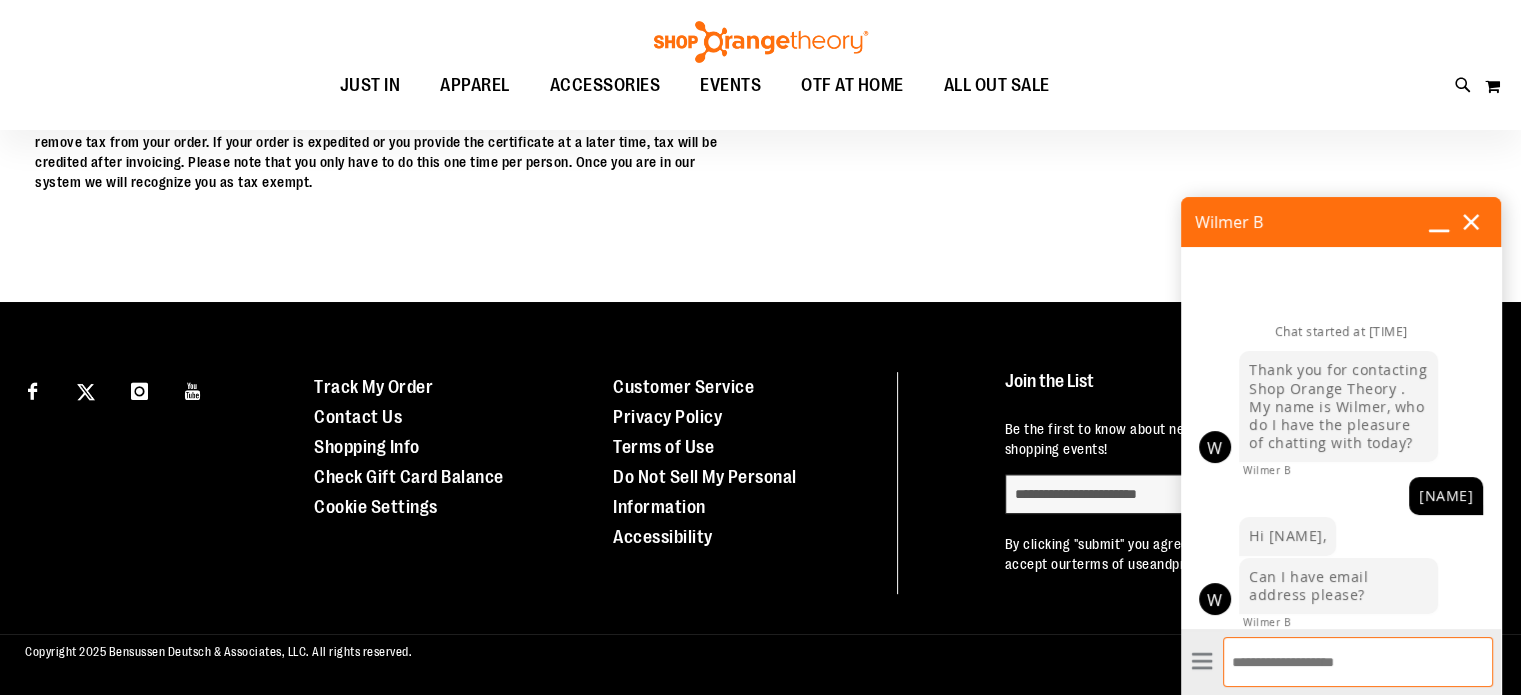 click on "Enter Message" at bounding box center [1358, 662] 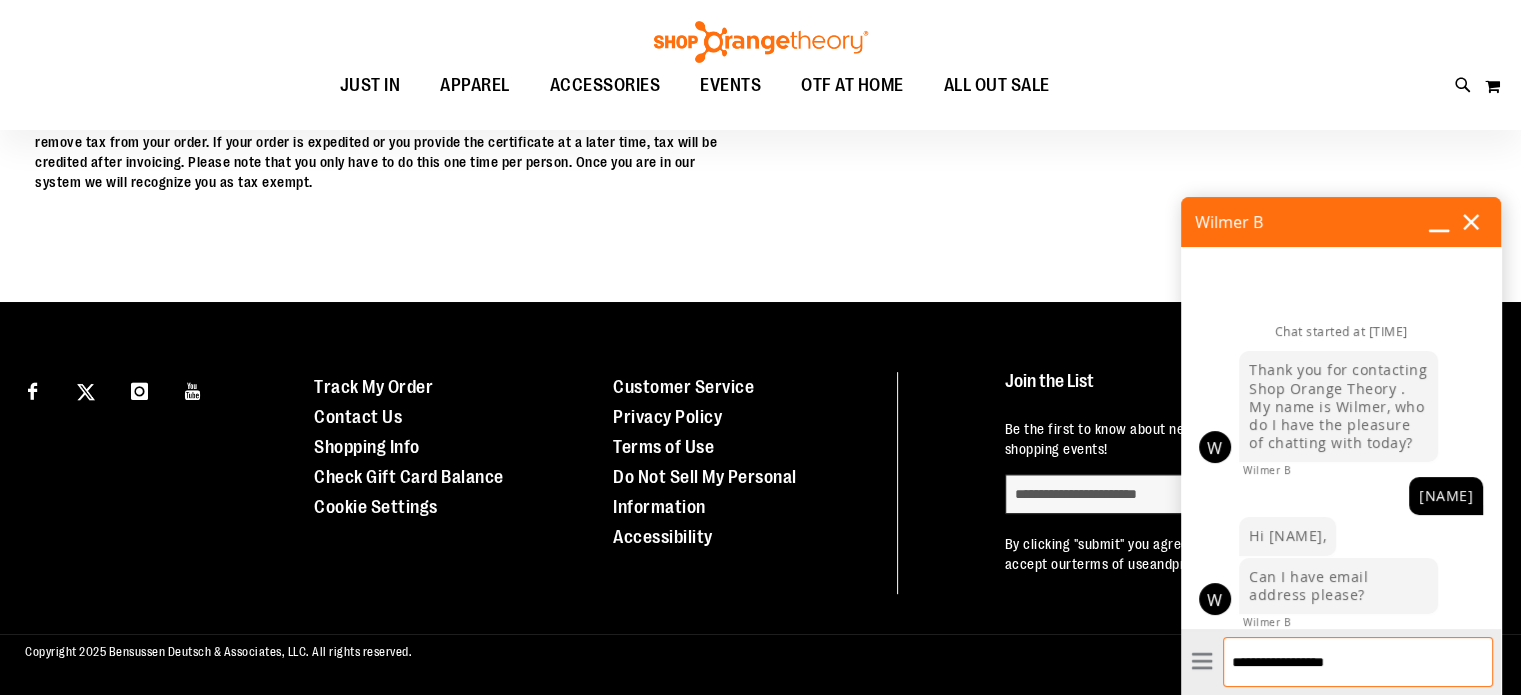 type on "**********" 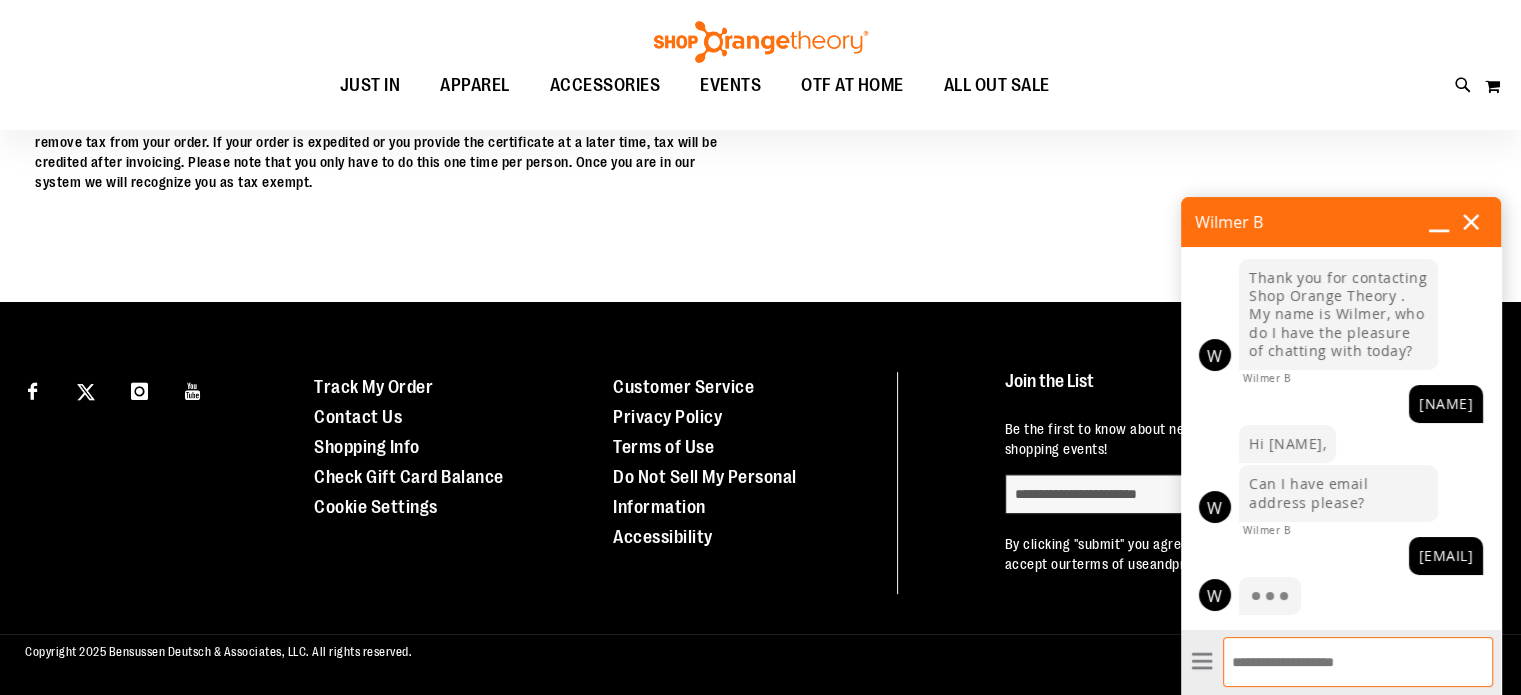 scroll, scrollTop: 93, scrollLeft: 0, axis: vertical 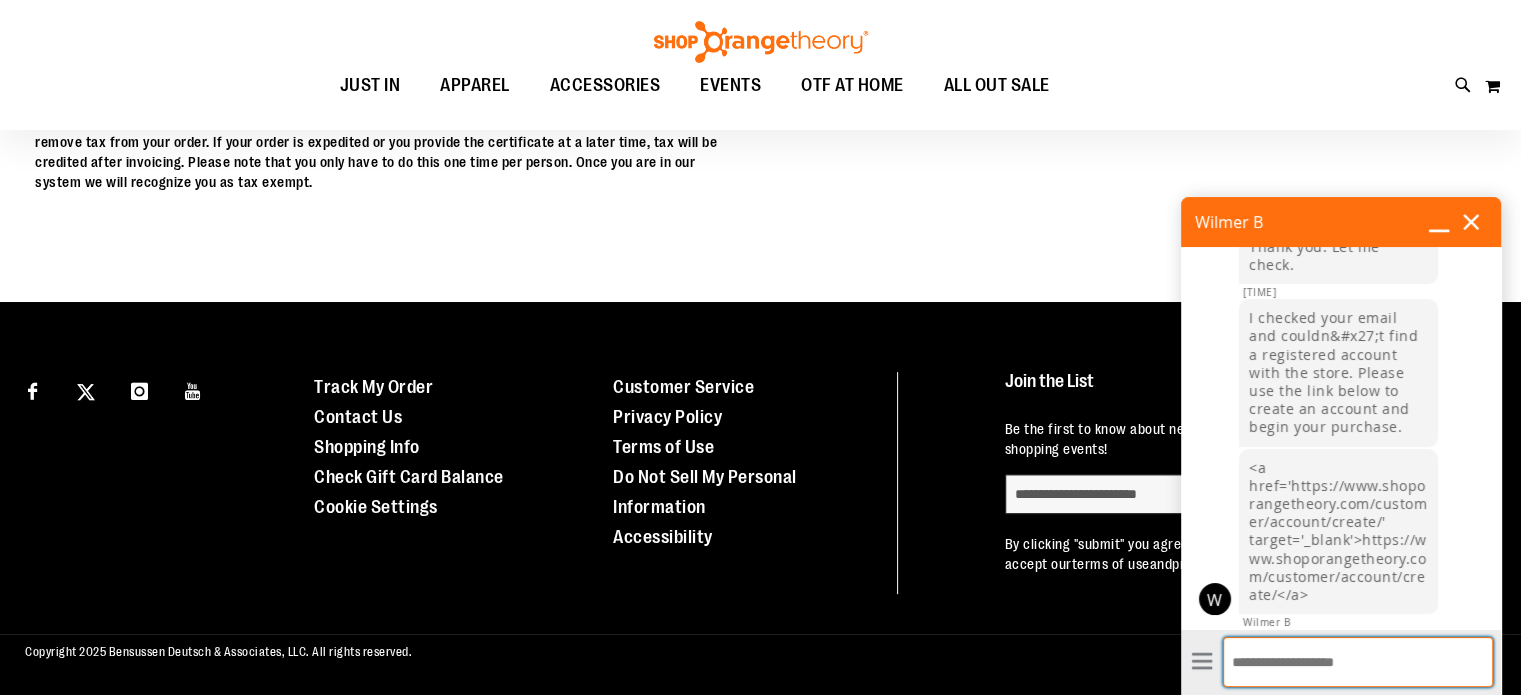 click on "Enter Message" at bounding box center (1358, 662) 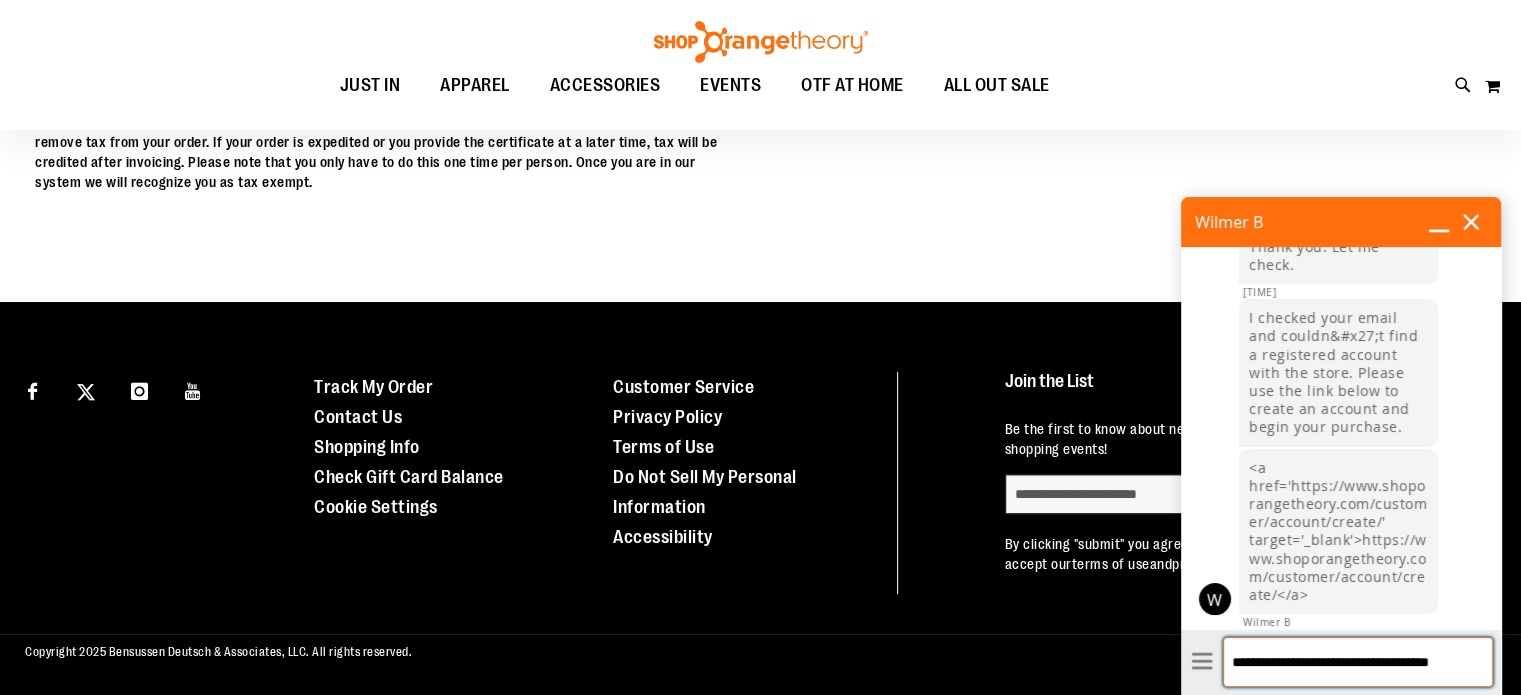 scroll, scrollTop: 0, scrollLeft: 0, axis: both 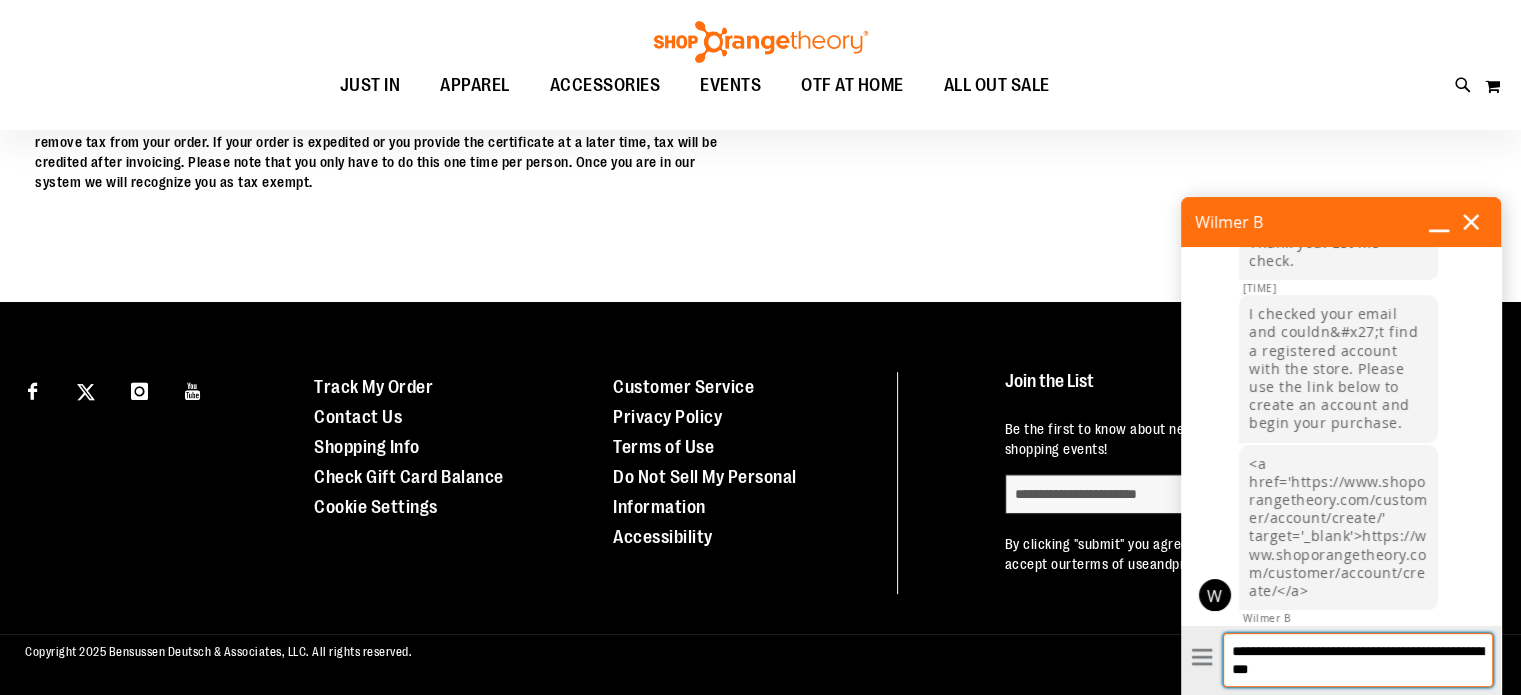 type on "**********" 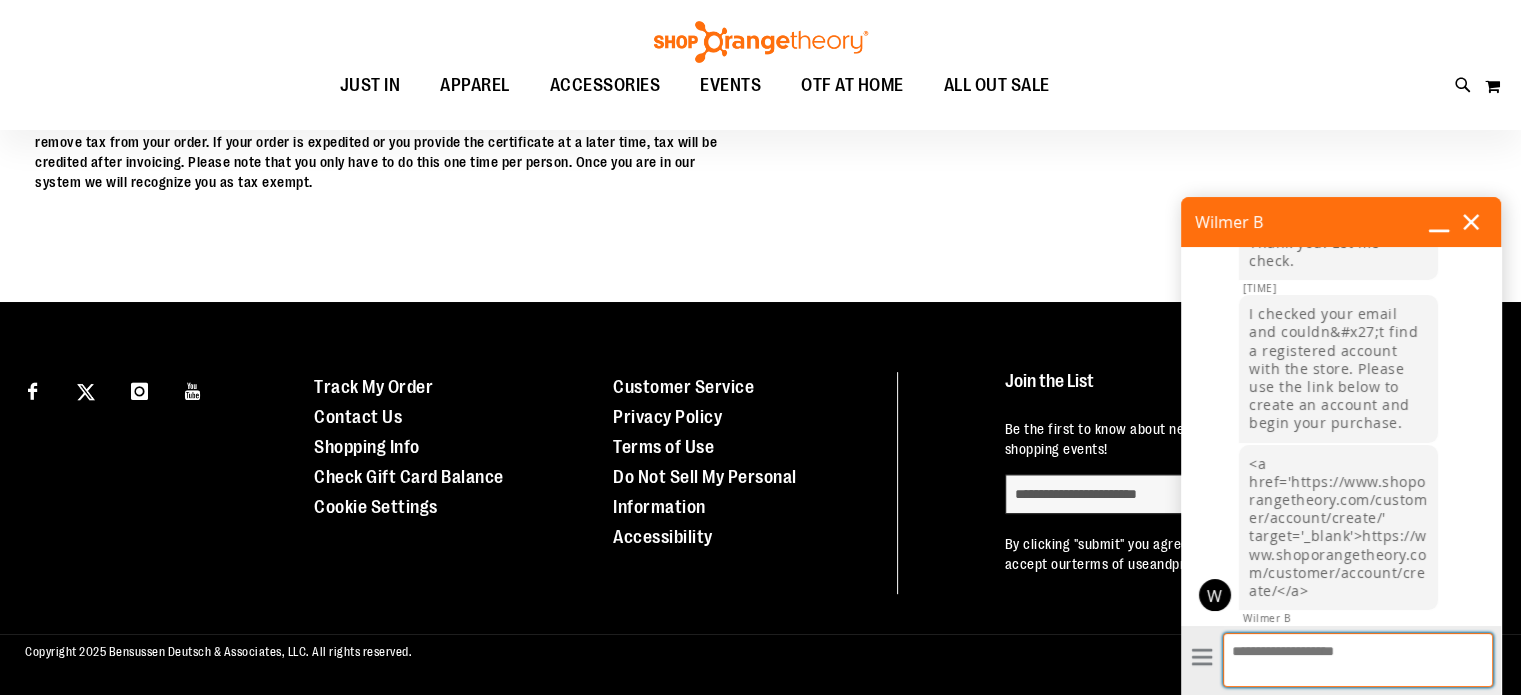 scroll, scrollTop: 500, scrollLeft: 0, axis: vertical 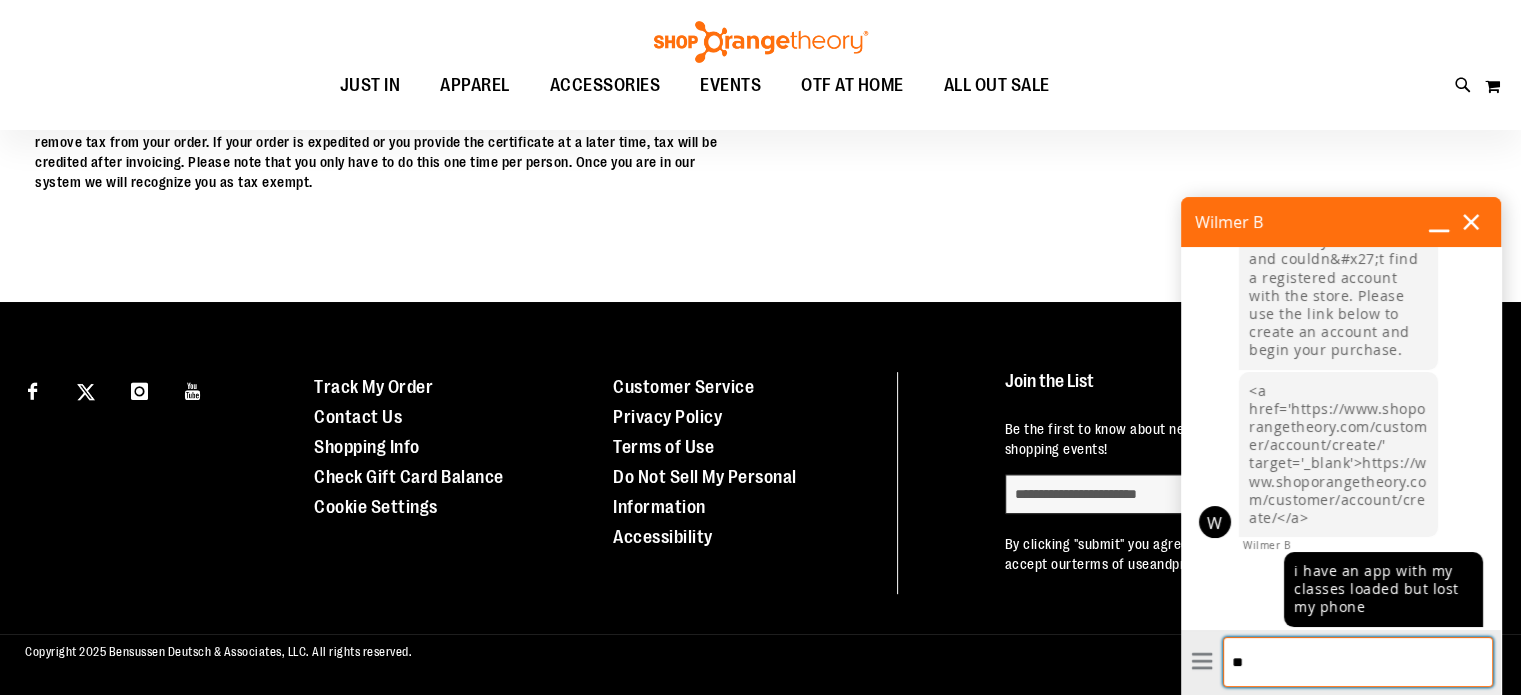 type on "*" 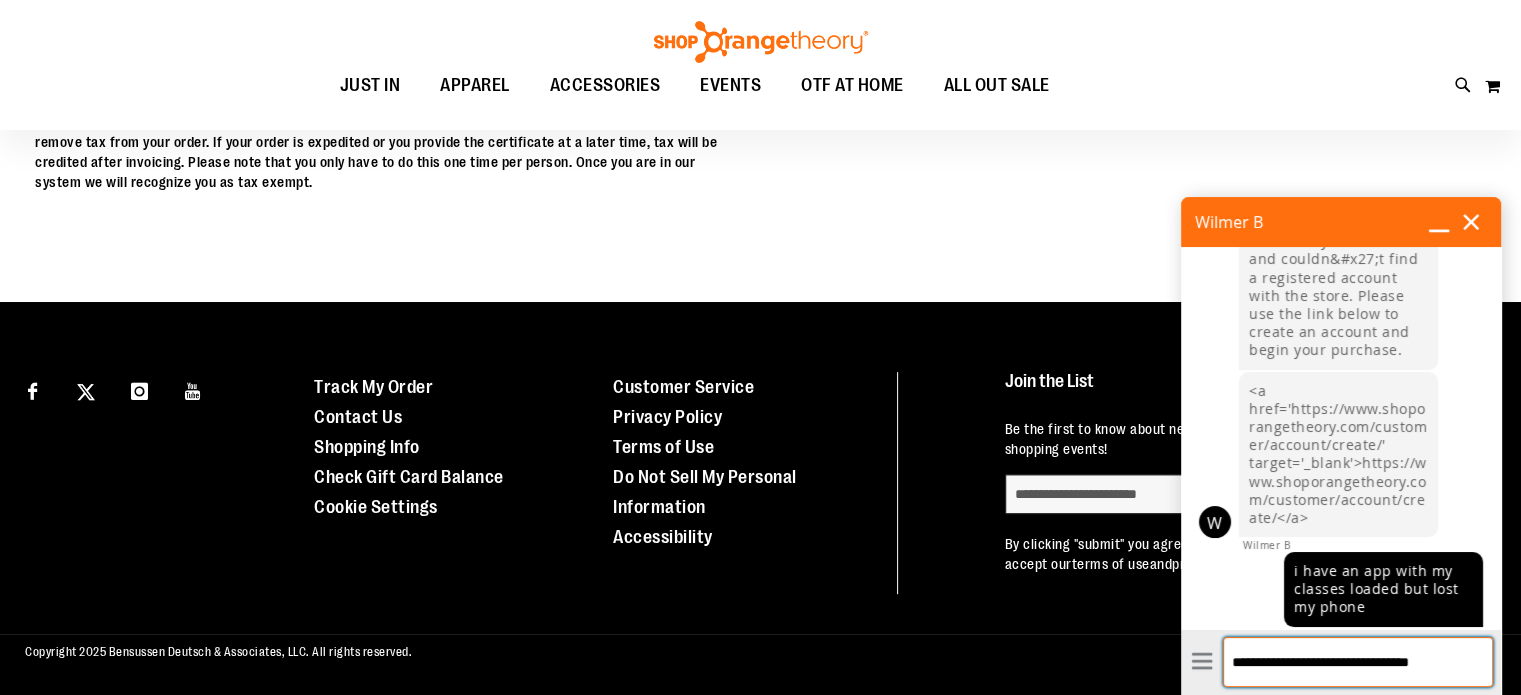 scroll, scrollTop: 2, scrollLeft: 0, axis: vertical 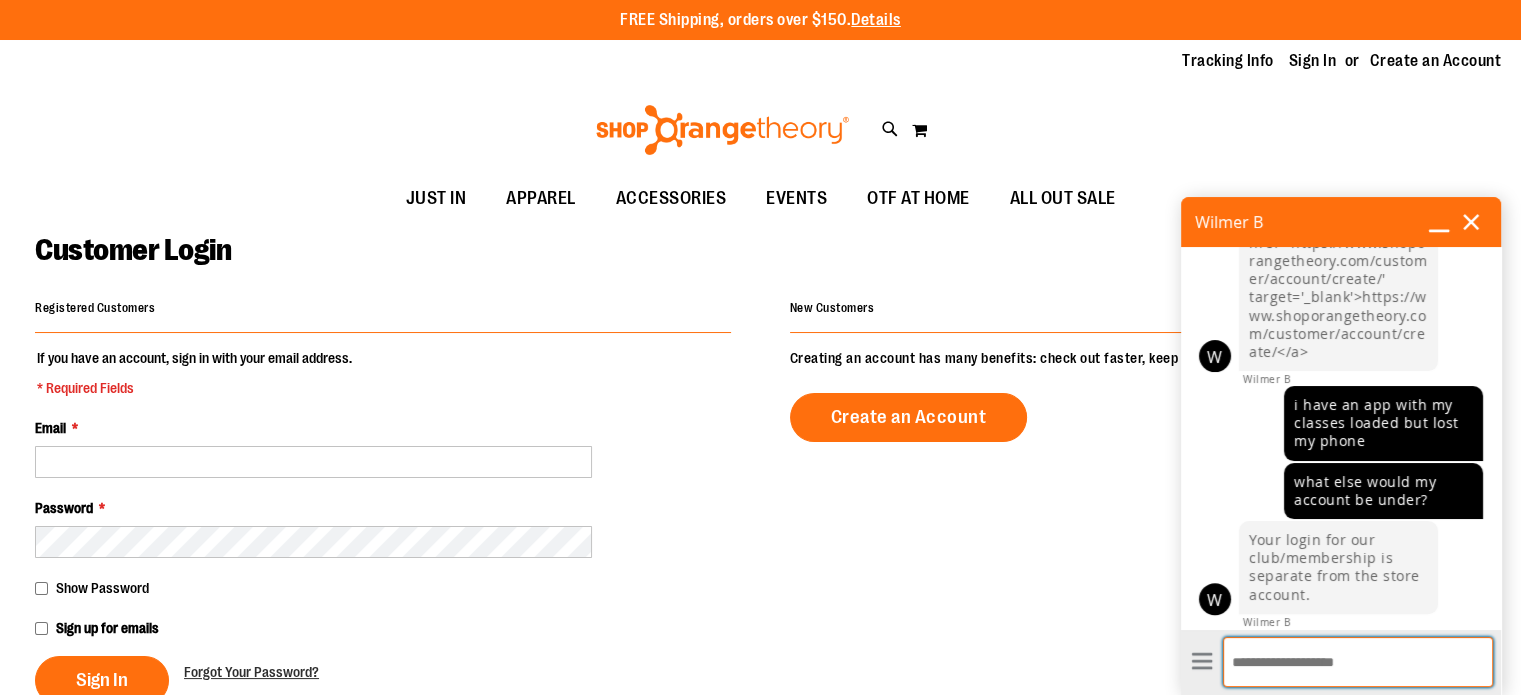 click on "Enter Message" at bounding box center (1358, 662) 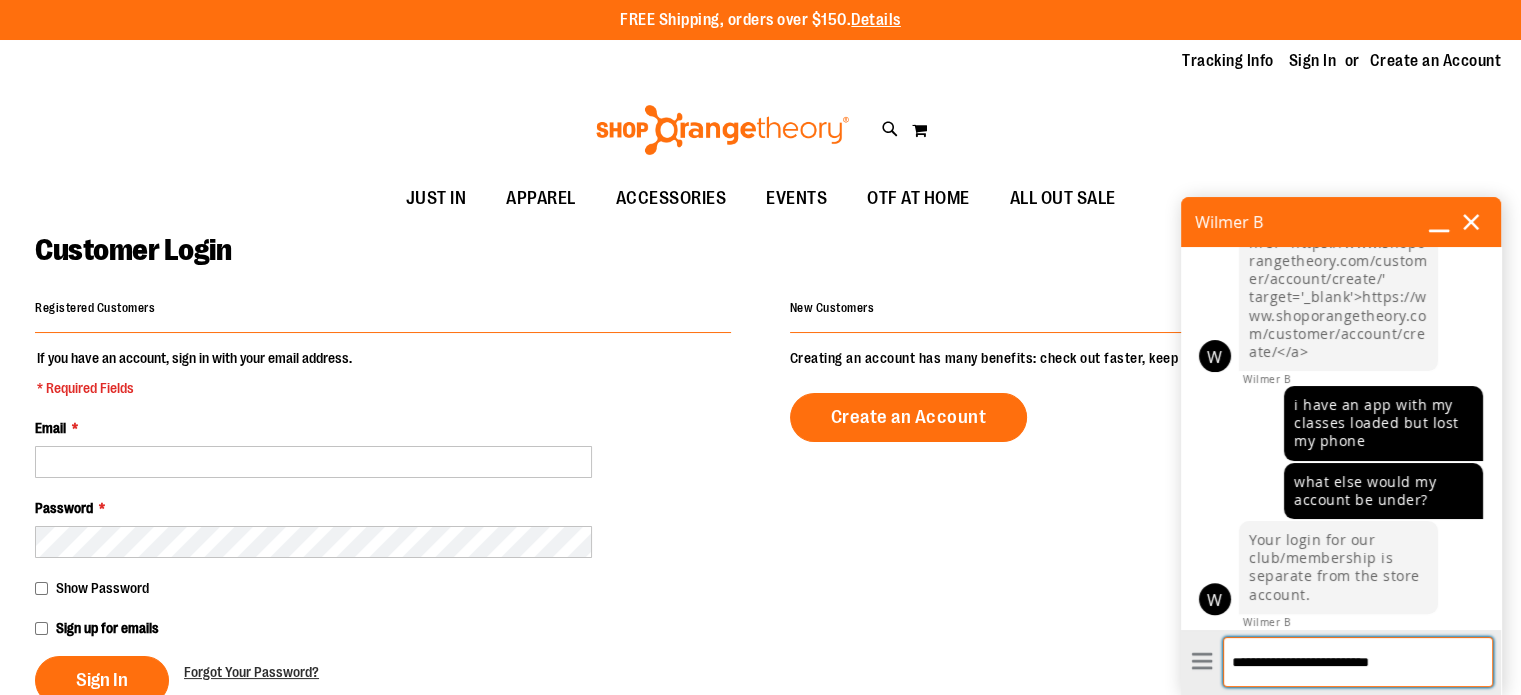 type on "**********" 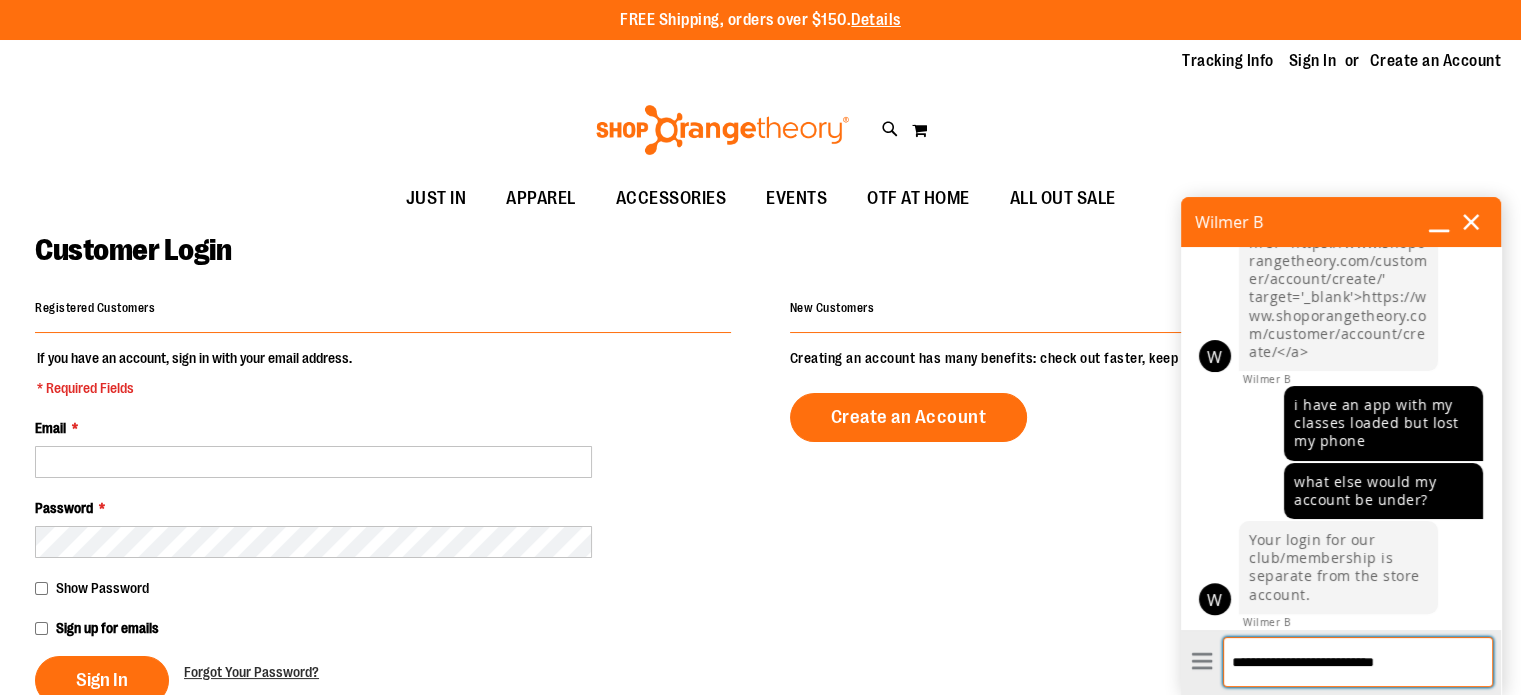 type 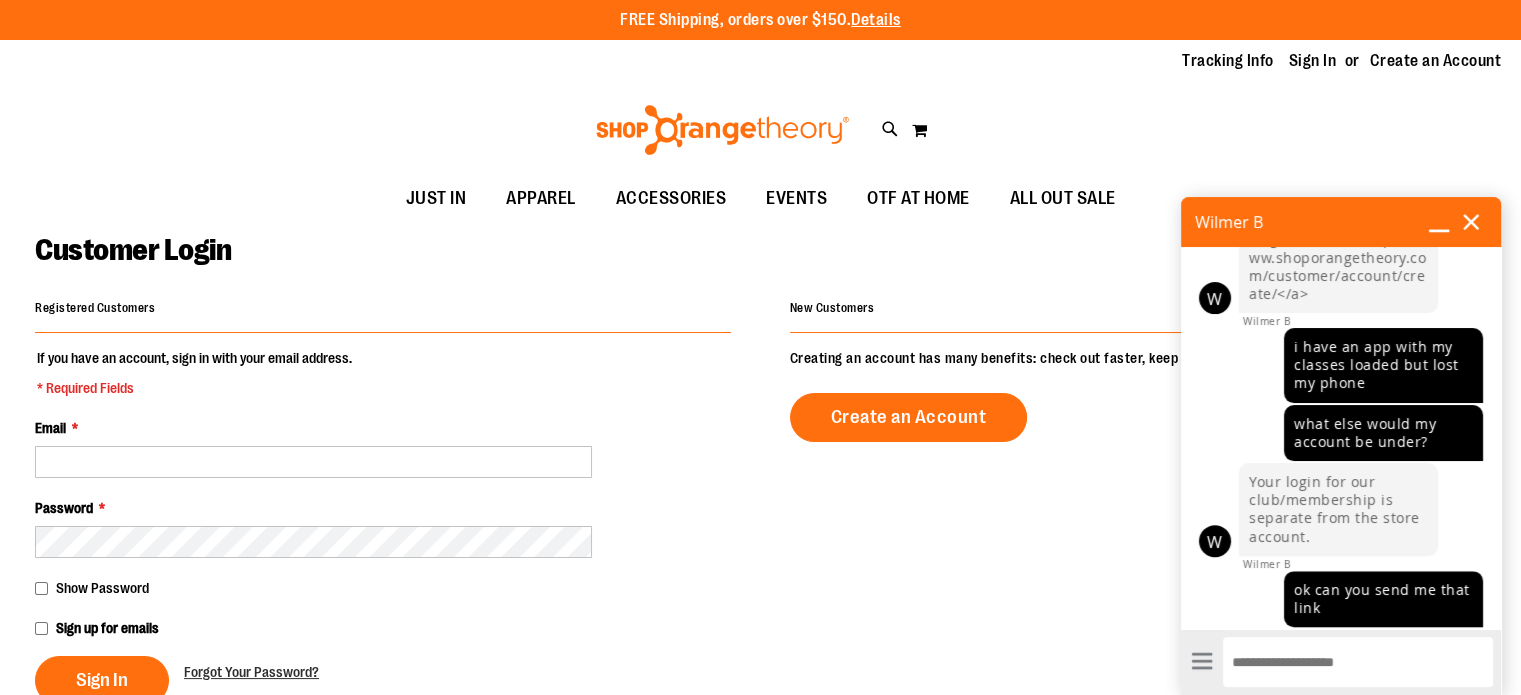 scroll, scrollTop: 737, scrollLeft: 0, axis: vertical 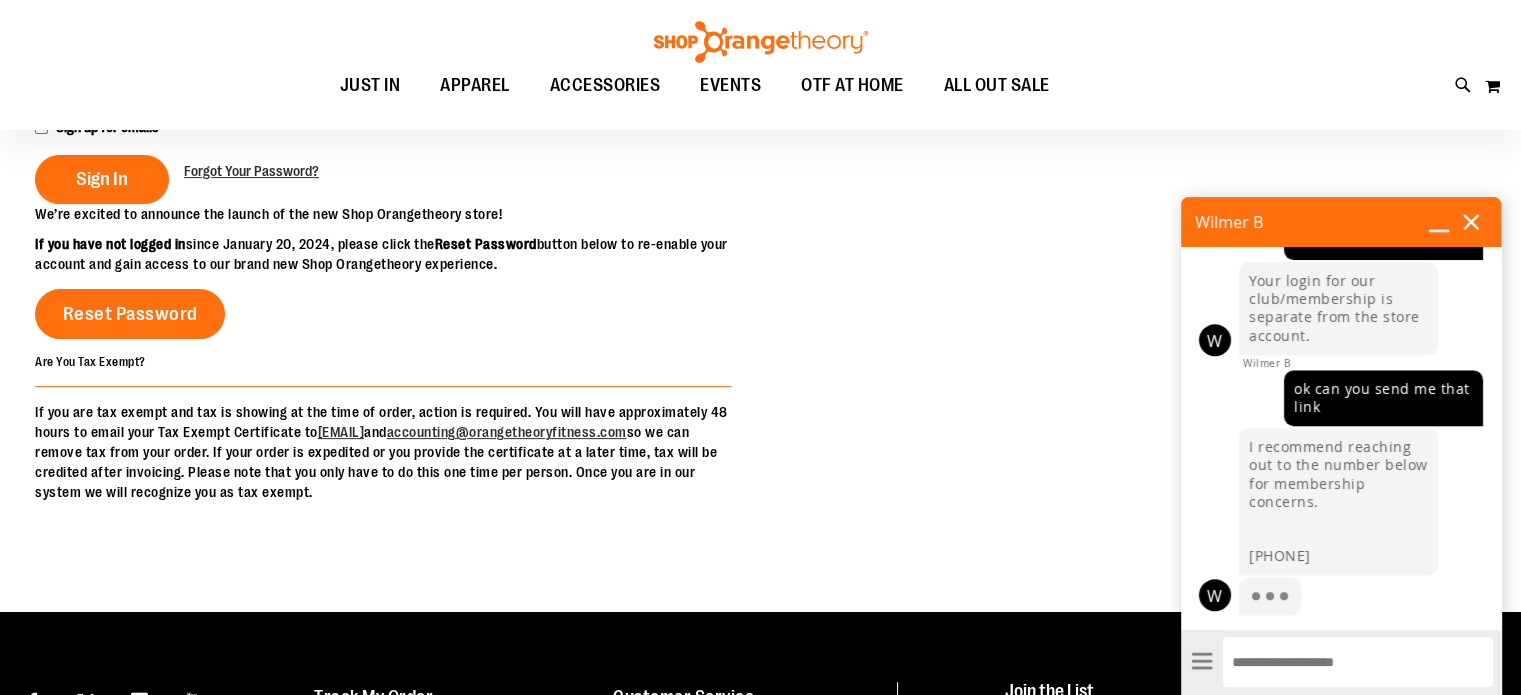 click 